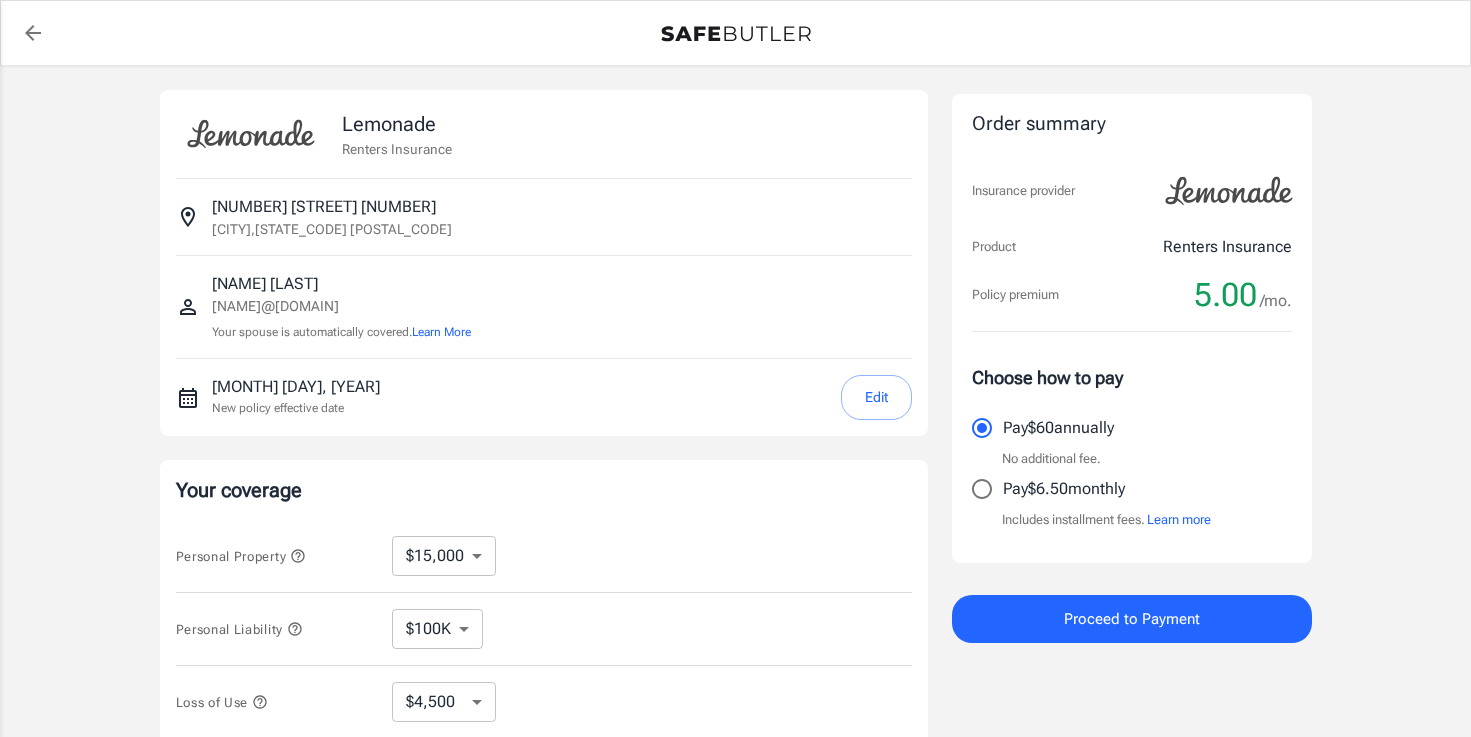 select on "15000" 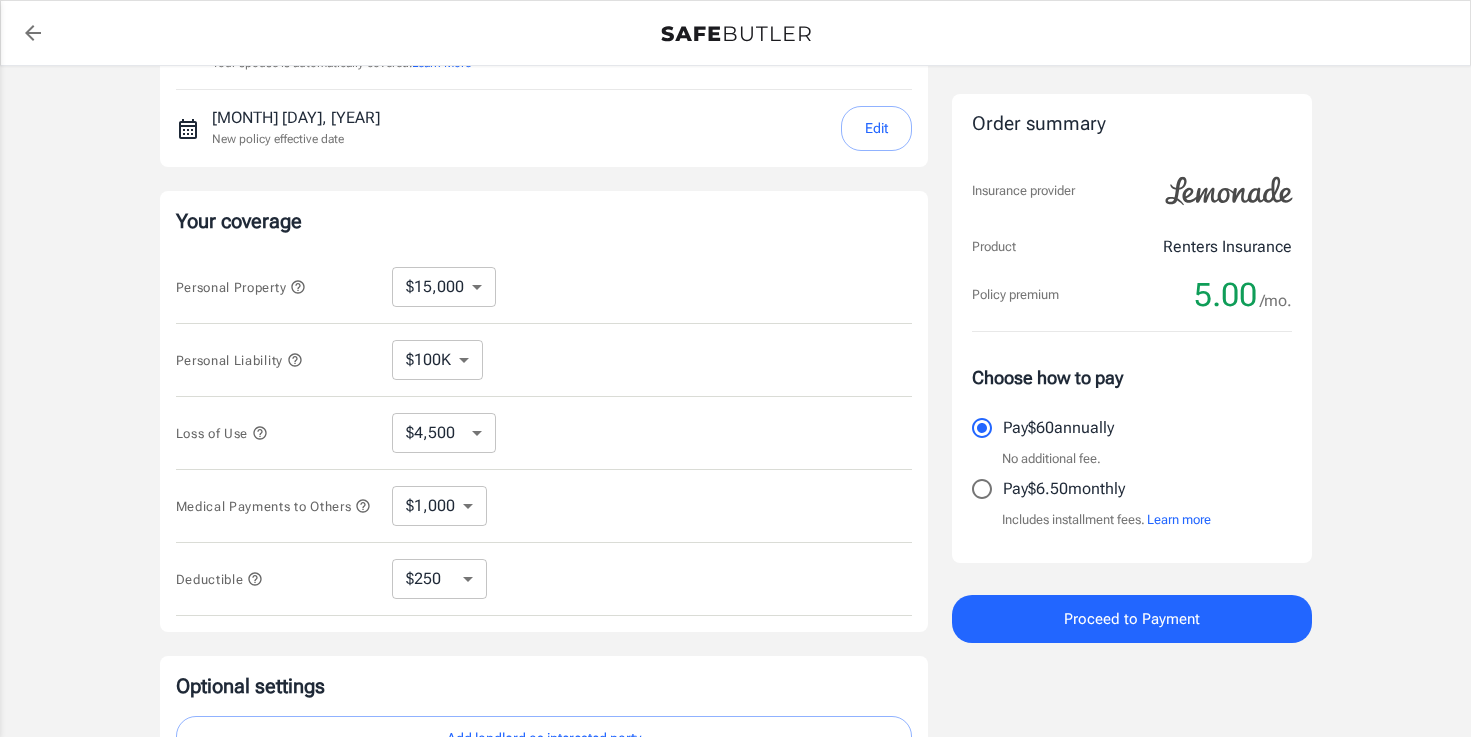 scroll, scrollTop: 270, scrollLeft: 0, axis: vertical 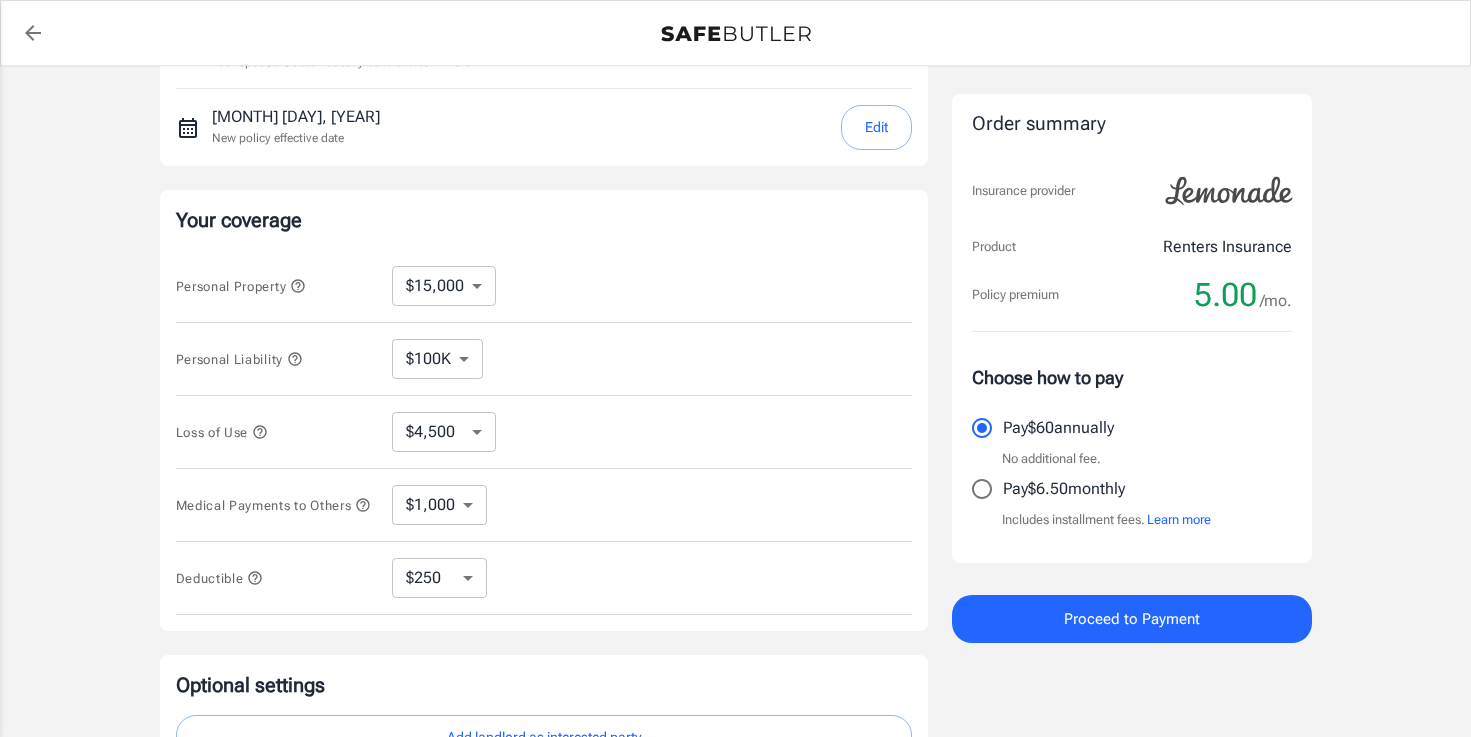 click on "$100K $200K $300K $400K $500K $1M" at bounding box center [437, 359] 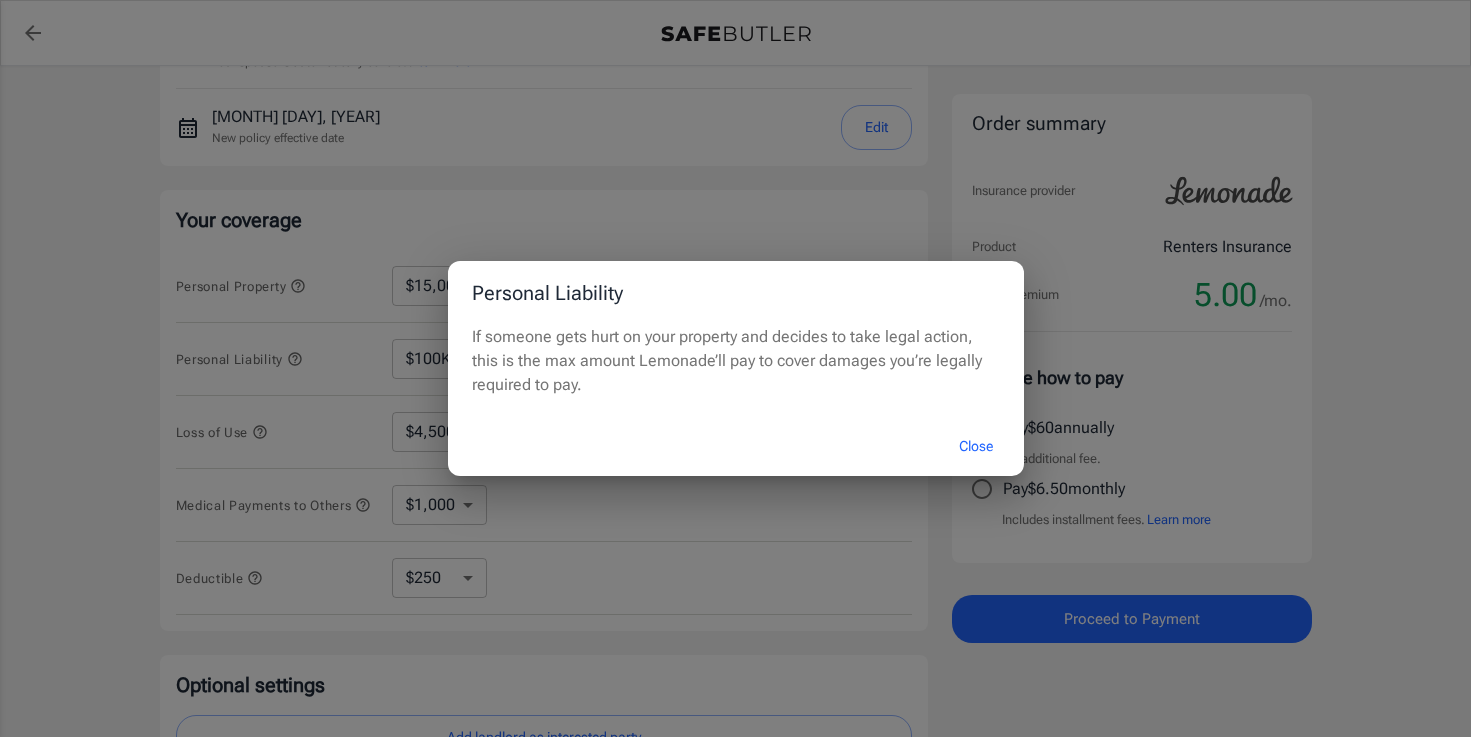click on "Close" at bounding box center (976, 446) 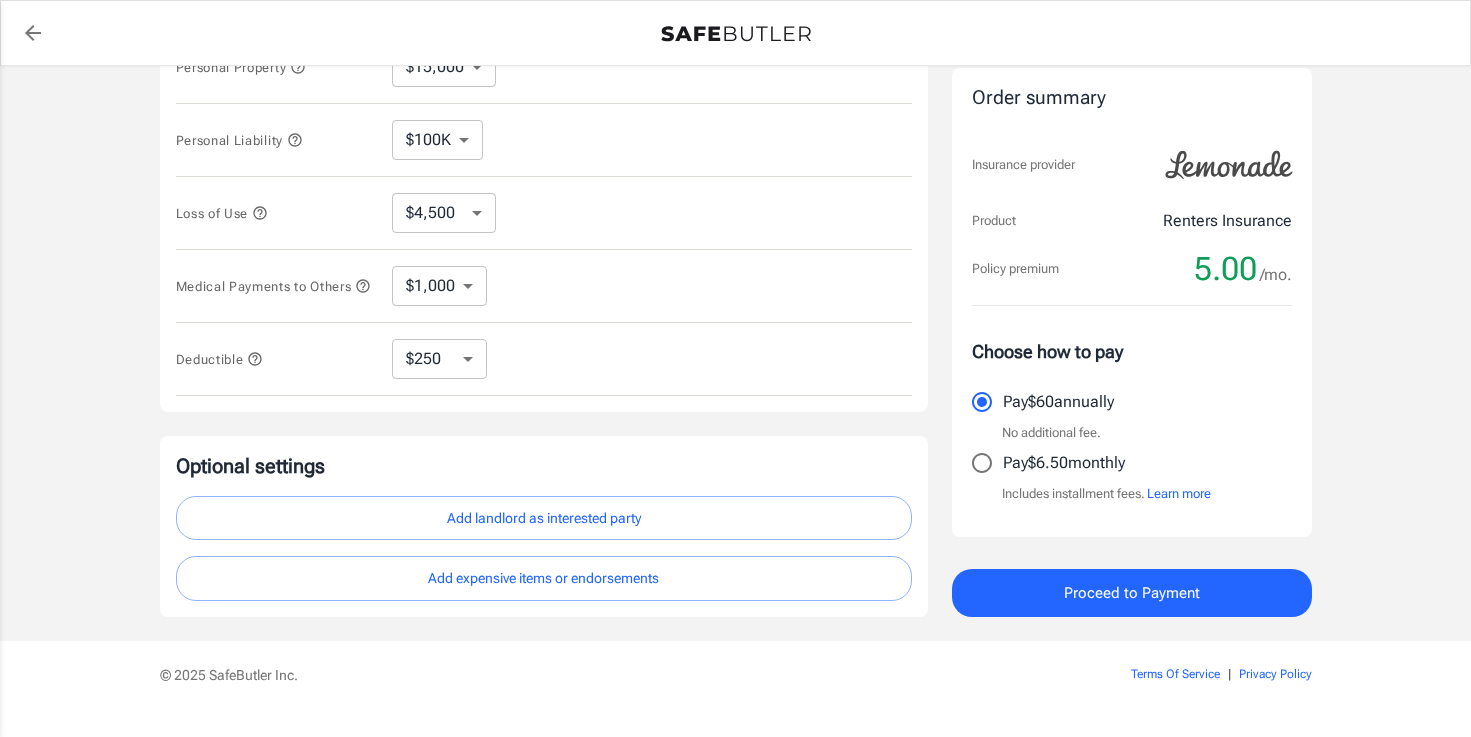 scroll, scrollTop: 492, scrollLeft: 0, axis: vertical 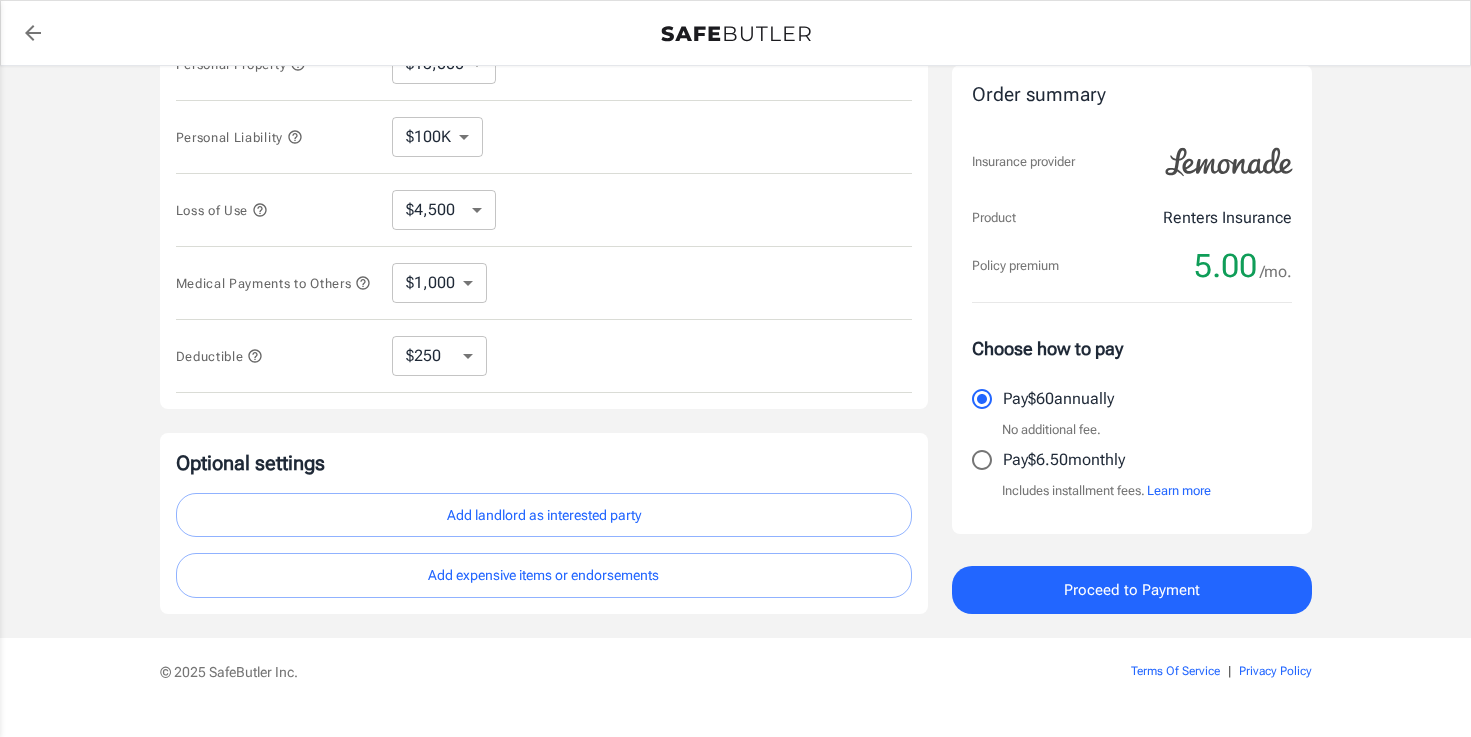 click on "Add landlord as interested party" at bounding box center [544, 515] 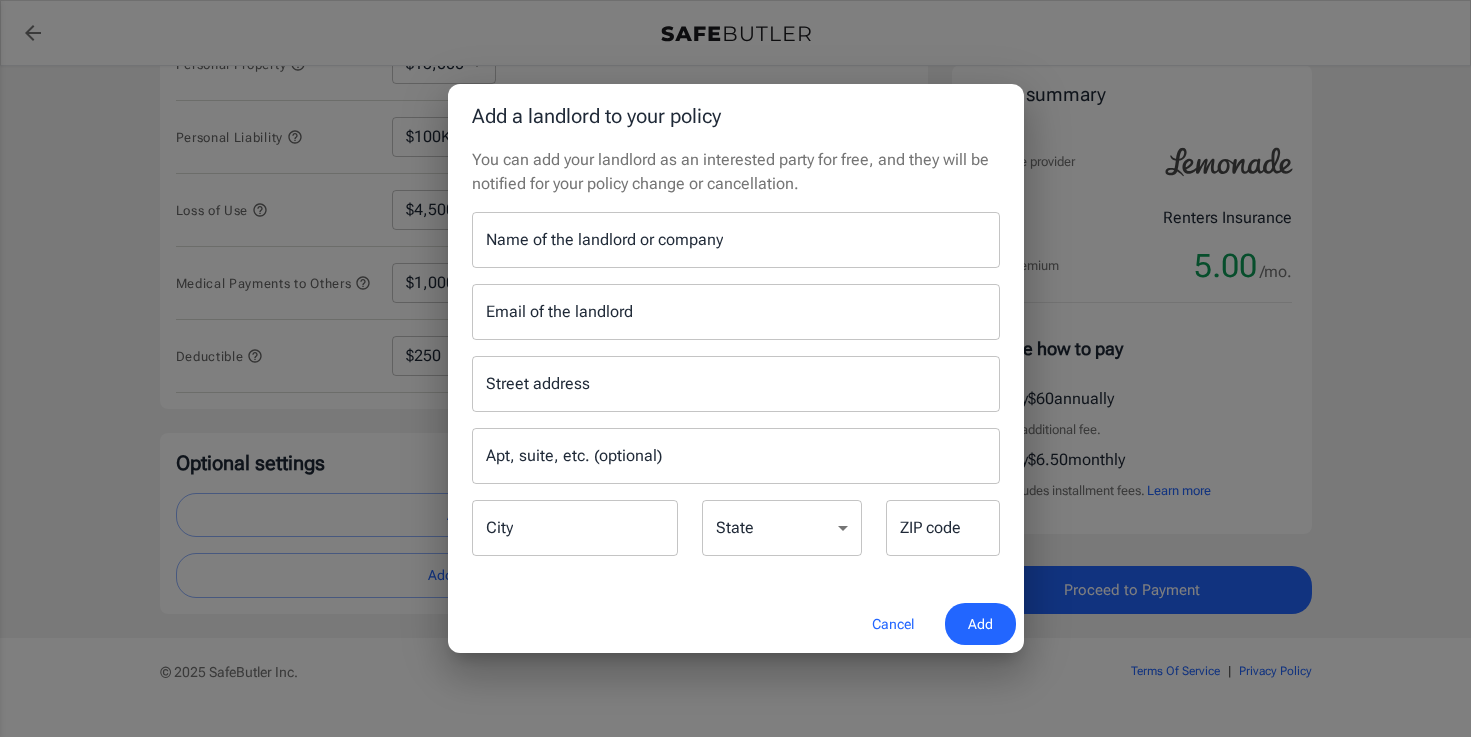click on "Name of the landlord or company" at bounding box center [736, 240] 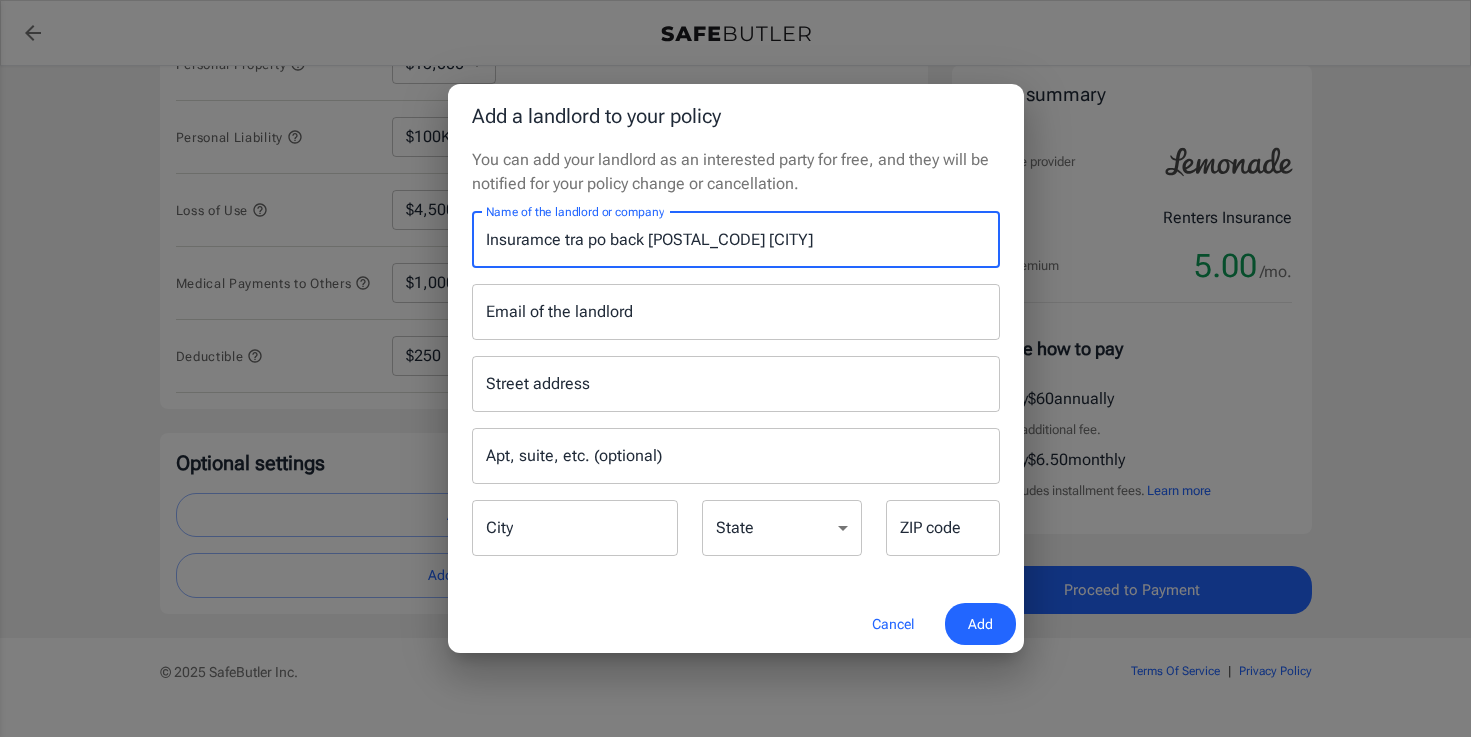 type on "Insuramce tra po back [POSTAL_CODE] [CITY]" 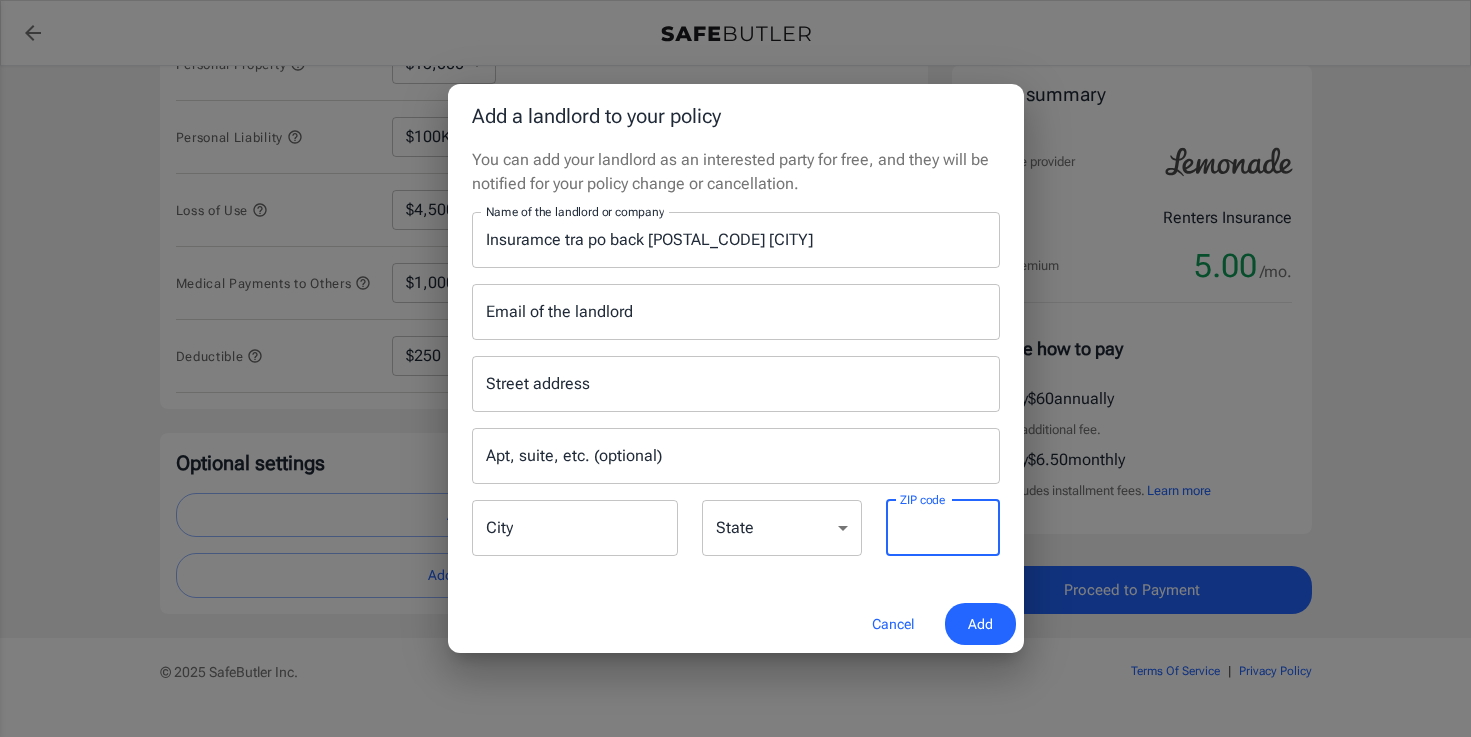 click on "ZIP code" at bounding box center [943, 528] 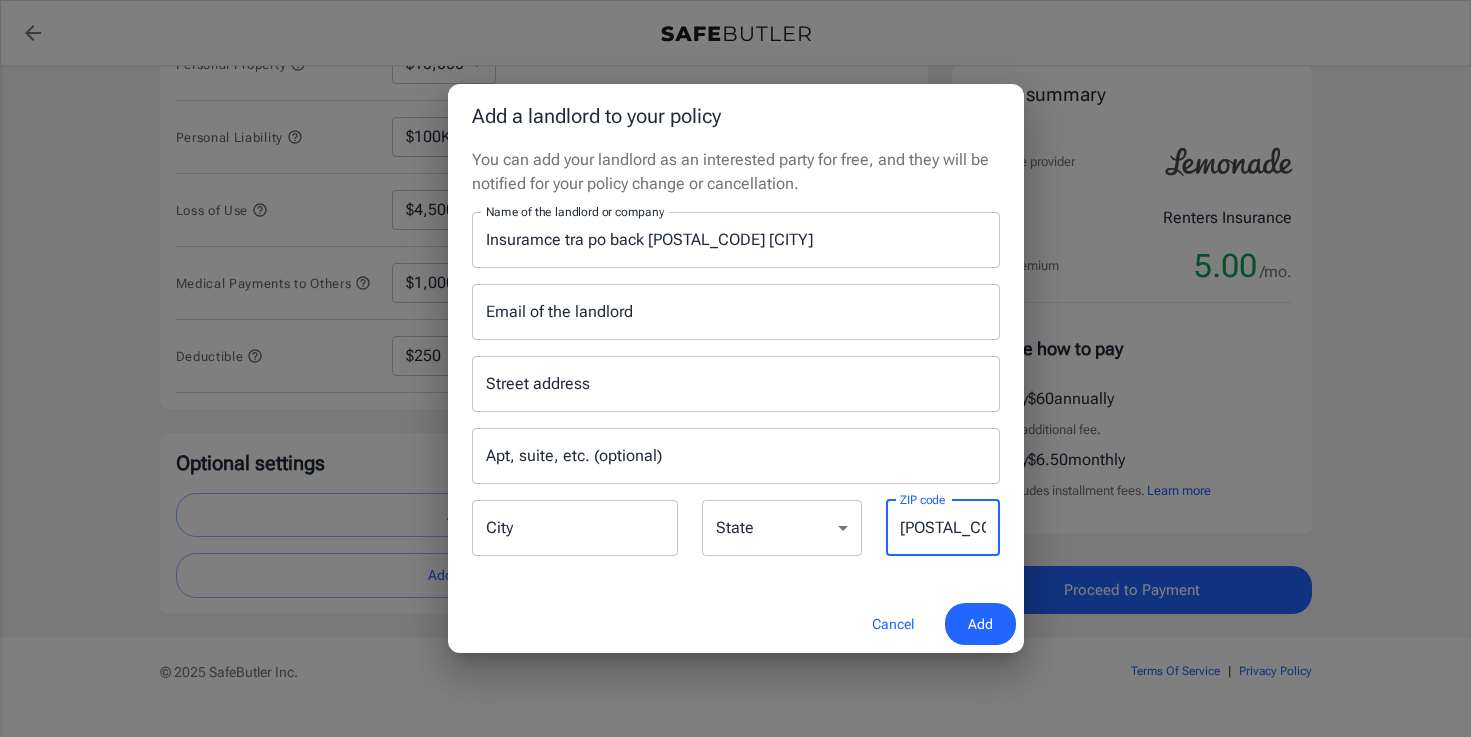 type on "[POSTAL_CODE]" 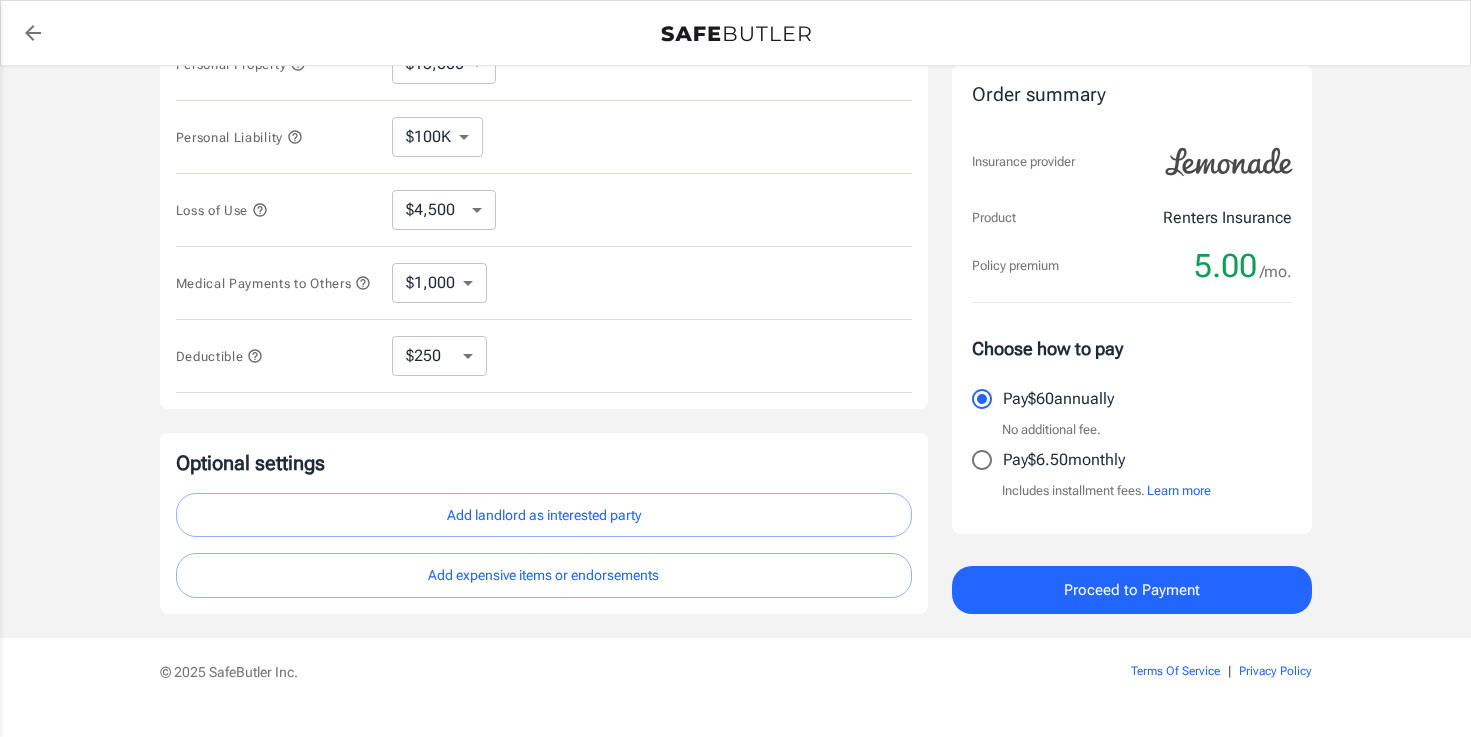 click on "Add landlord as interested party" at bounding box center (544, 515) 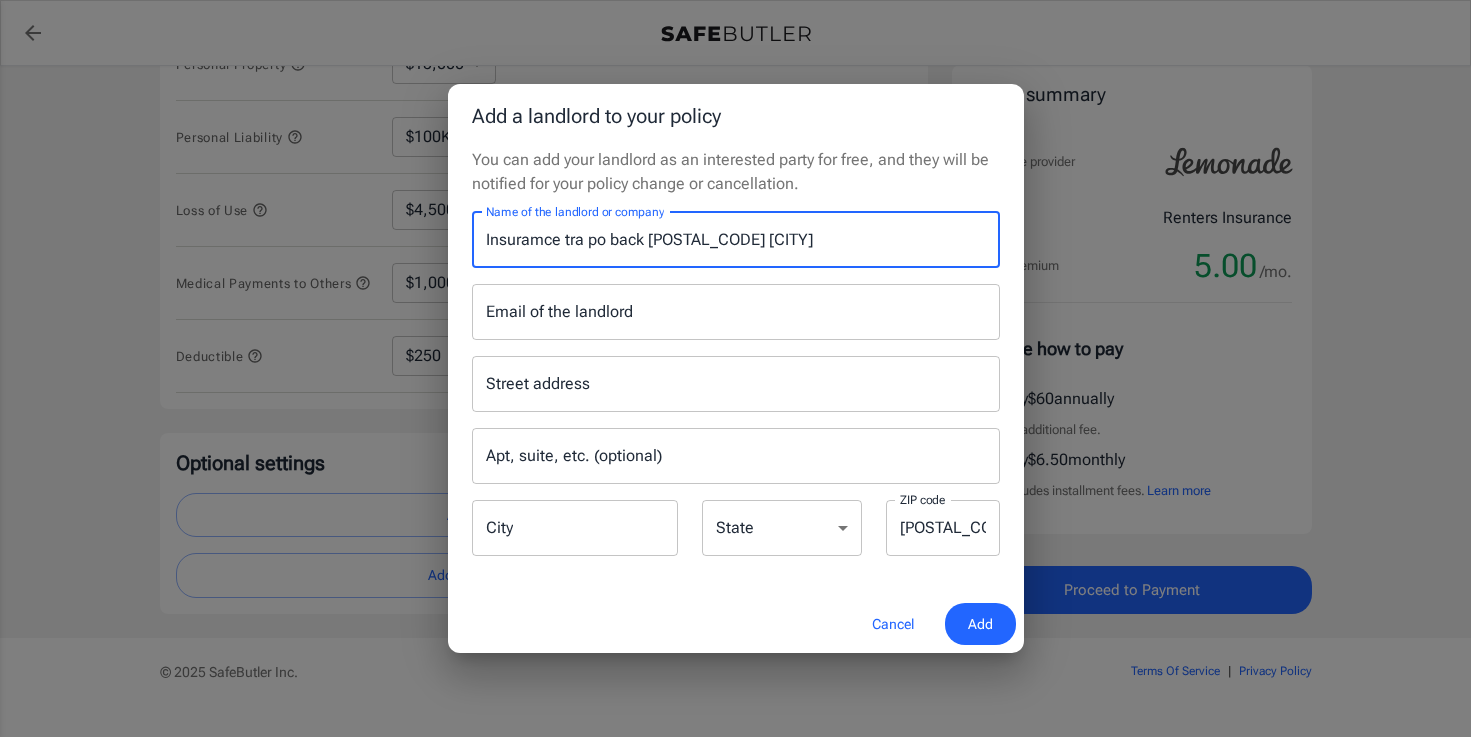 click on "Insuramce tra po back [POSTAL_CODE] [CITY]" at bounding box center [736, 240] 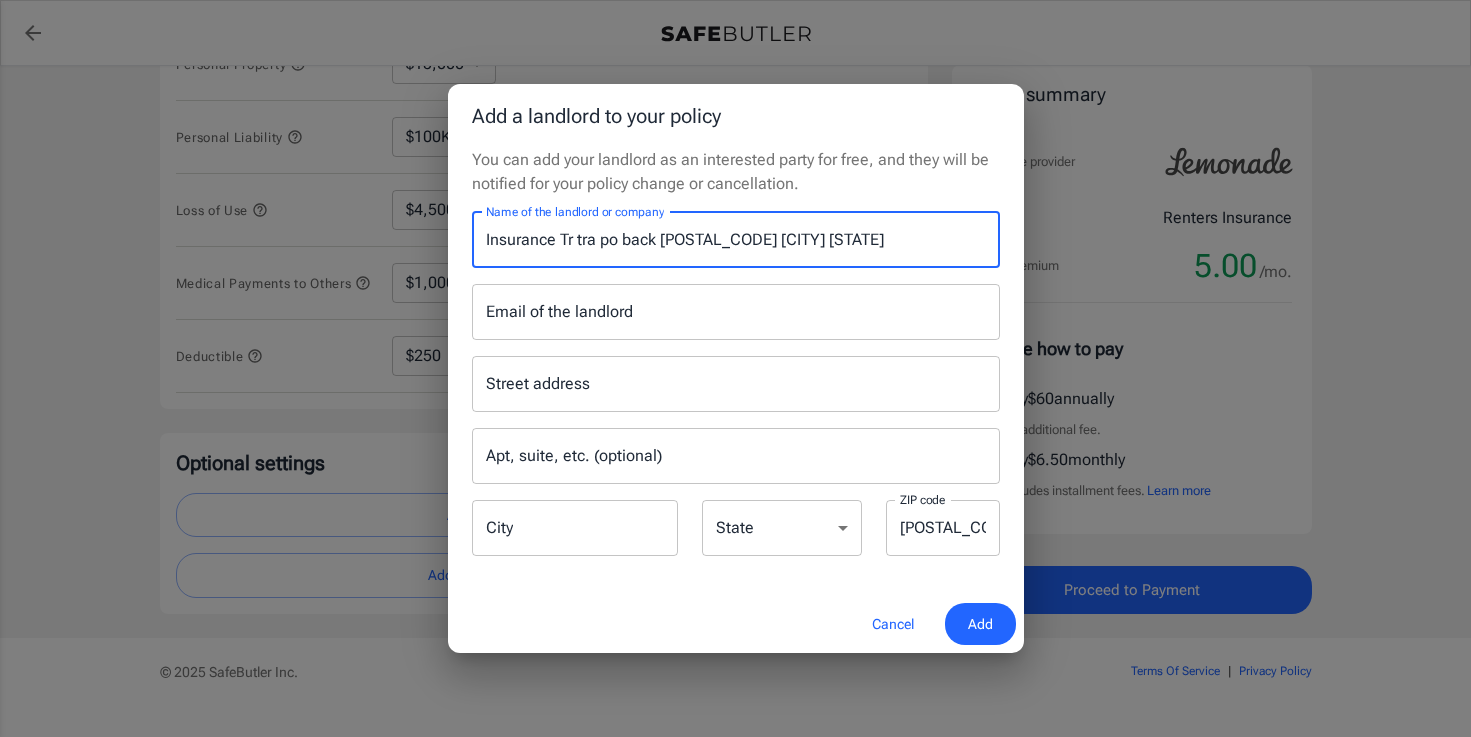 click on "Insurance Tr tra po back [POSTAL_CODE] [CITY] [STATE]" at bounding box center [736, 240] 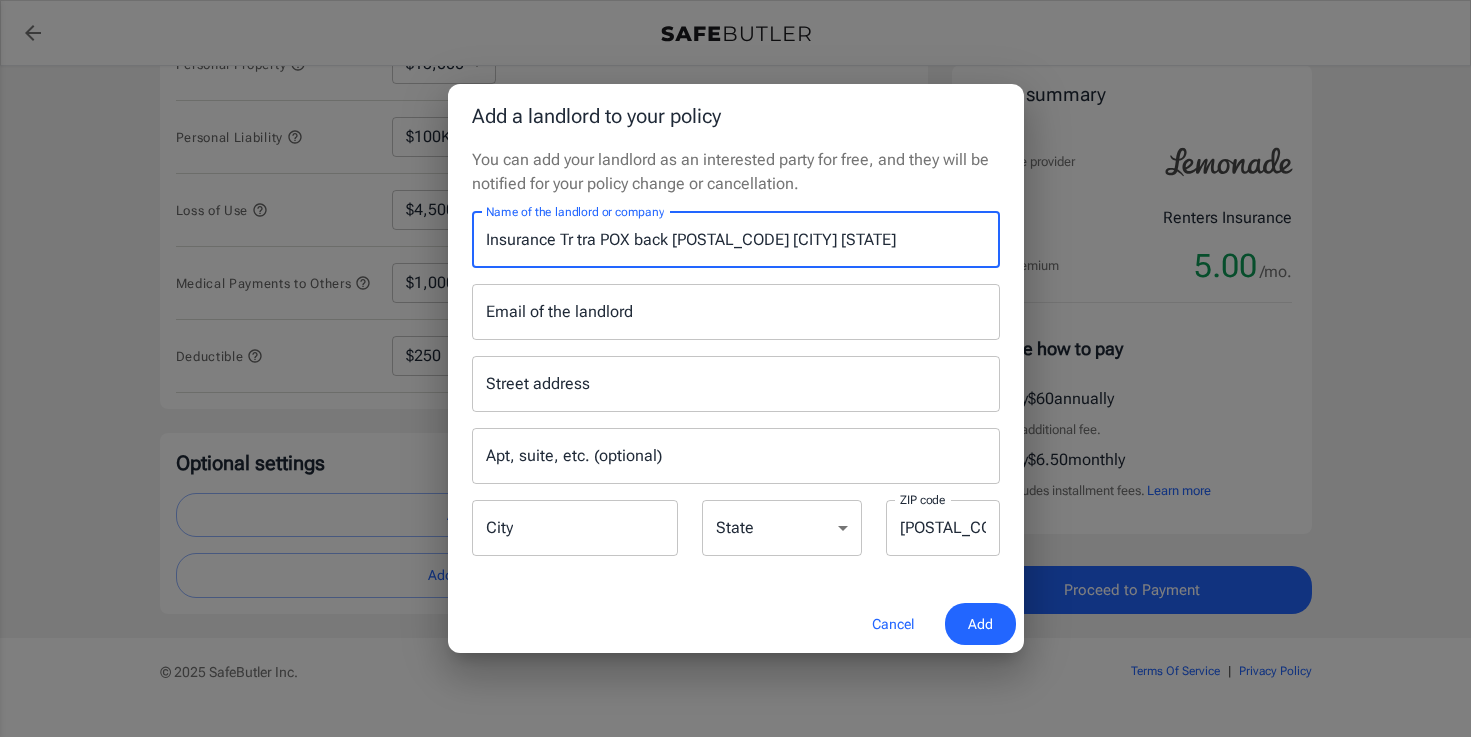 click on "Insurance Tr tra POX back [POSTAL_CODE] [CITY] [STATE]" at bounding box center (736, 240) 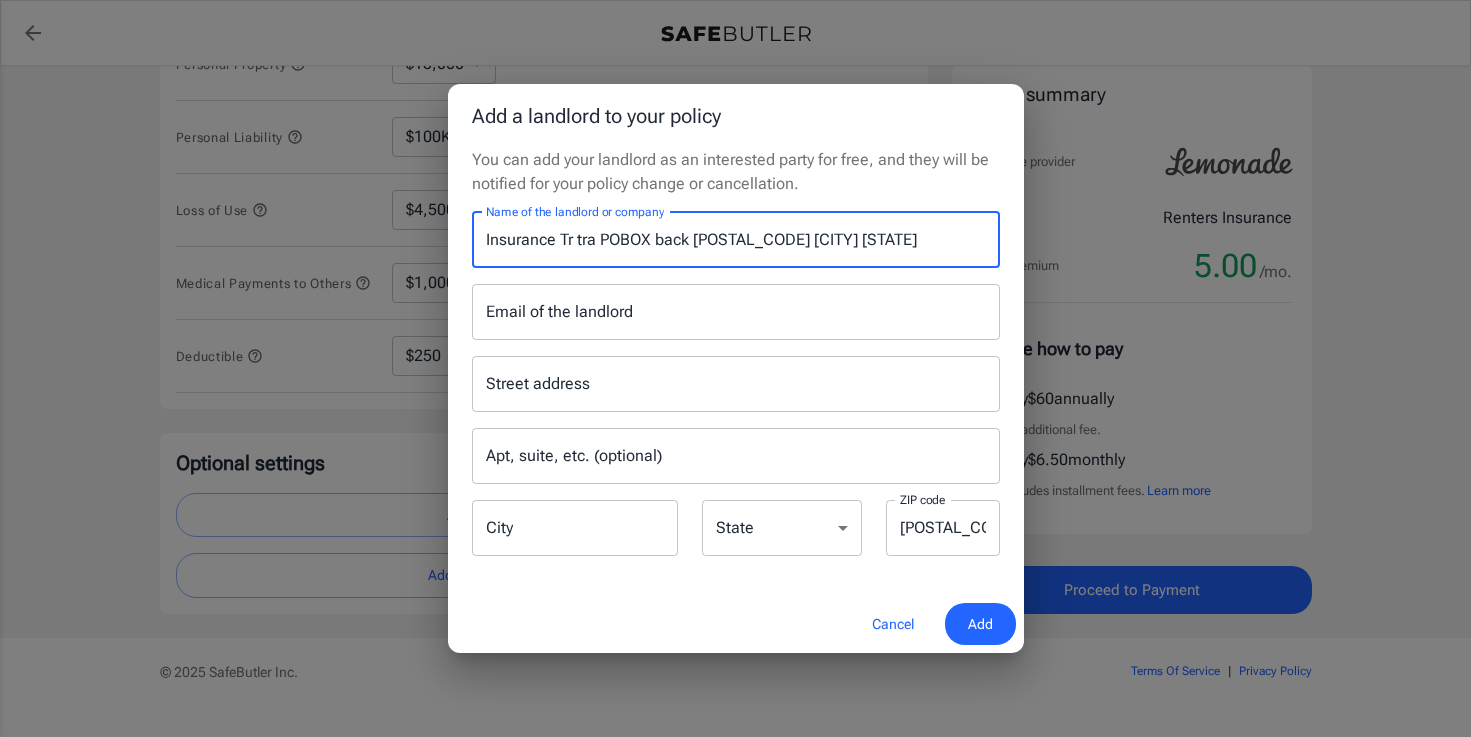 click on "Insurance Tr tra POBOX back [POSTAL_CODE] [CITY] [STATE]" at bounding box center [736, 240] 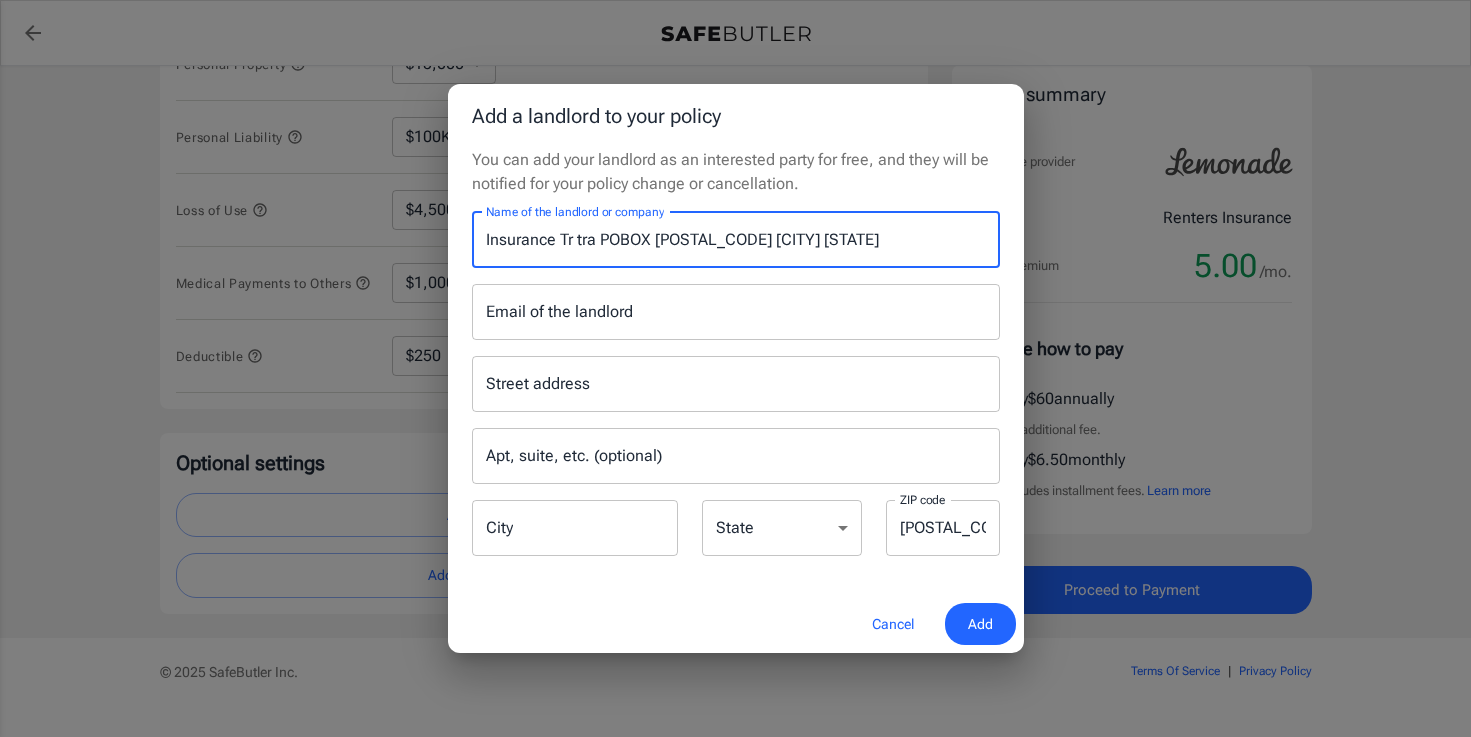 click on "Insurance Tr tra POBOX [POSTAL_CODE] [CITY] [STATE]" at bounding box center [736, 240] 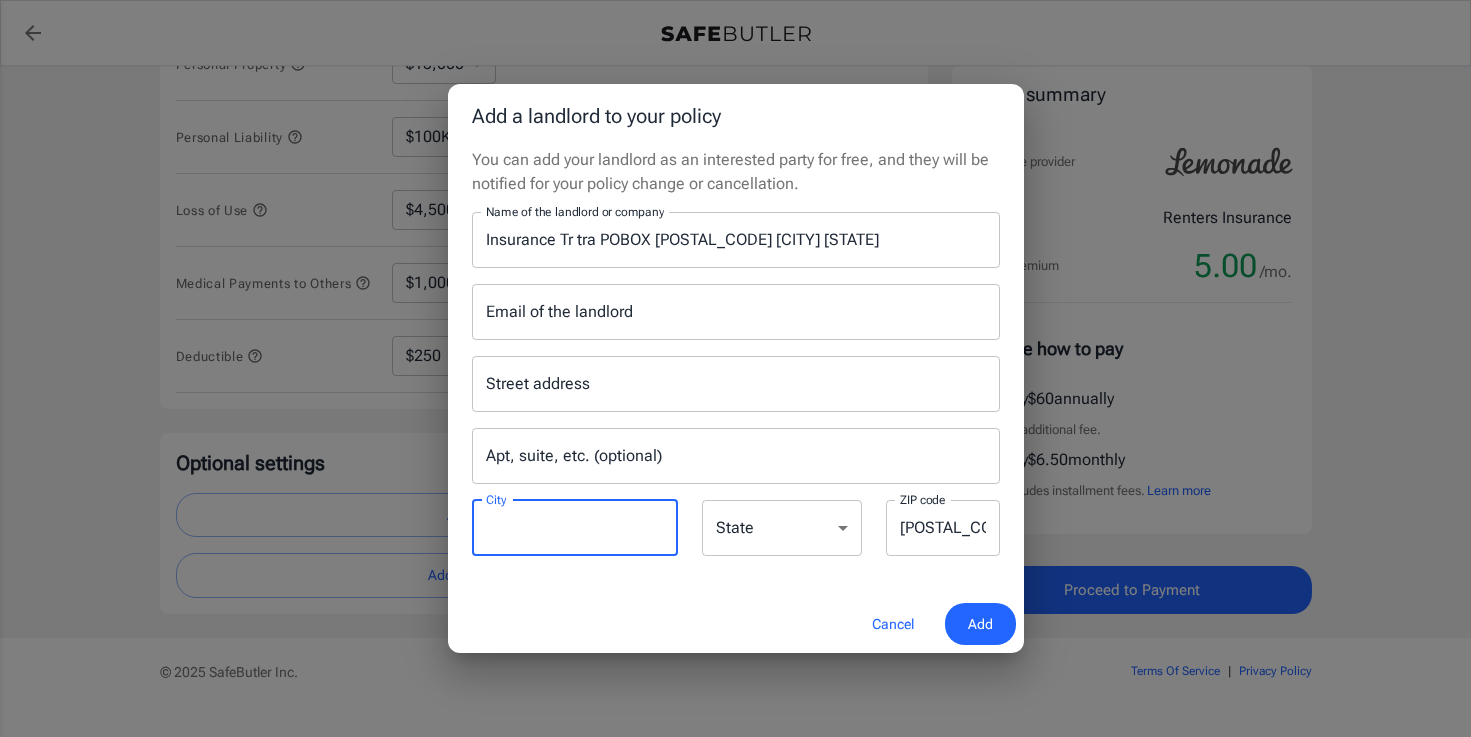 paste on "[CITY]" 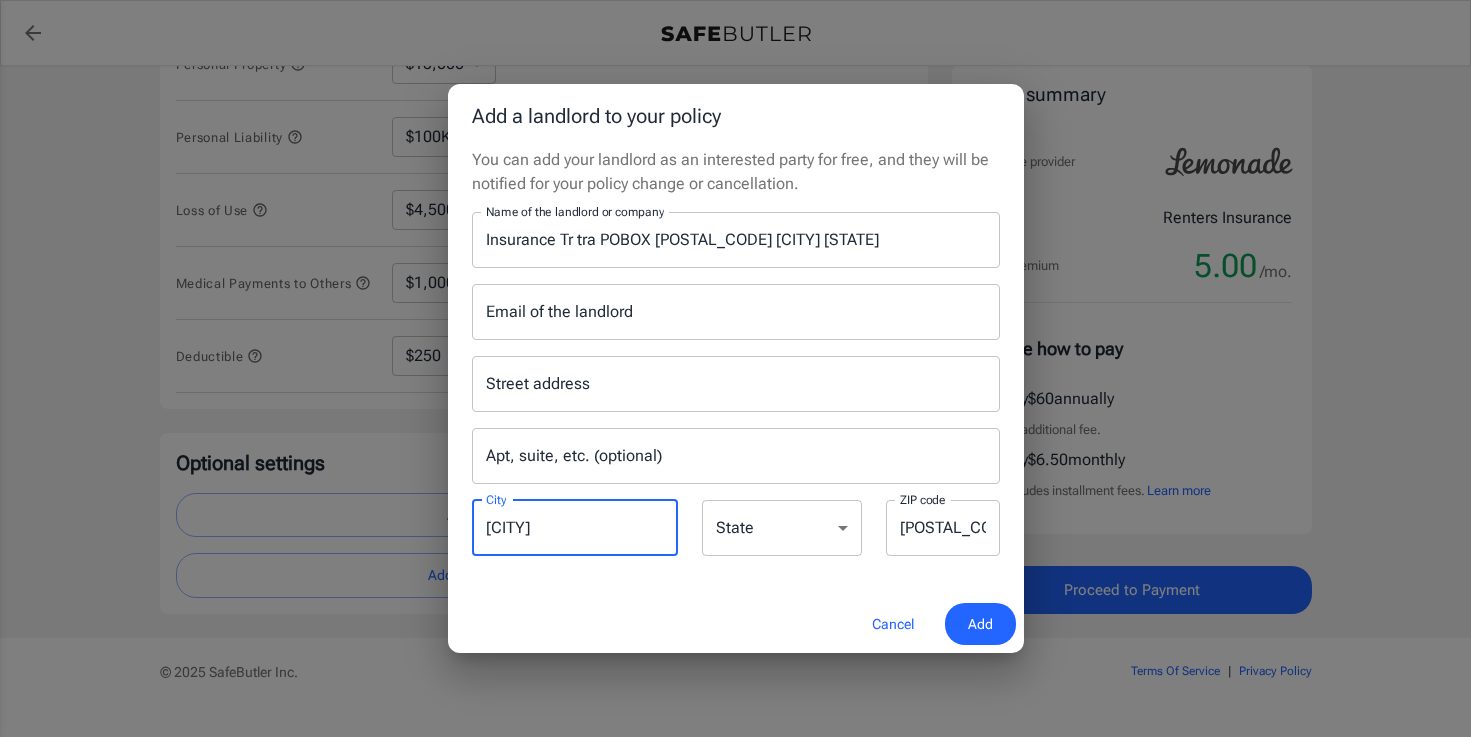 click on "[CITY]" at bounding box center [575, 528] 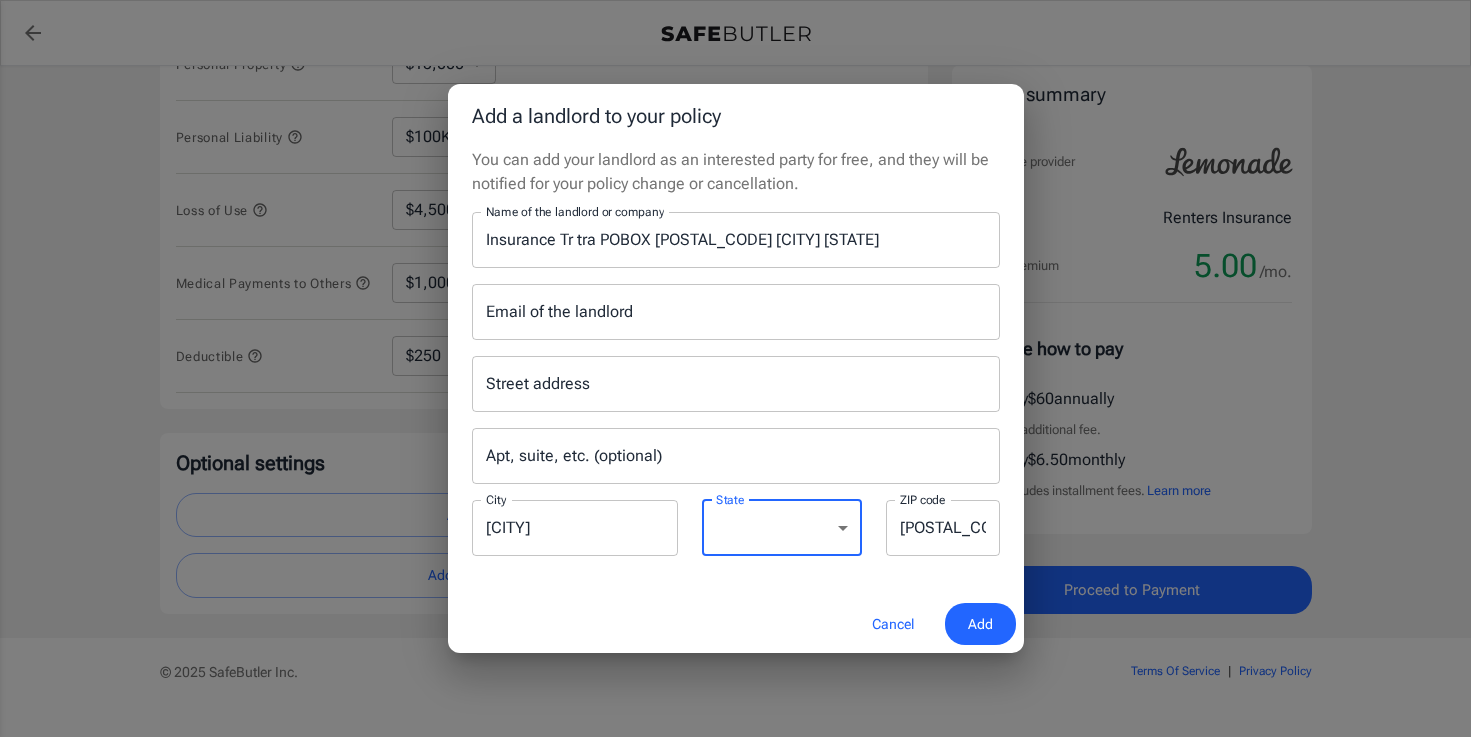 select on "[STATE_CODE]" 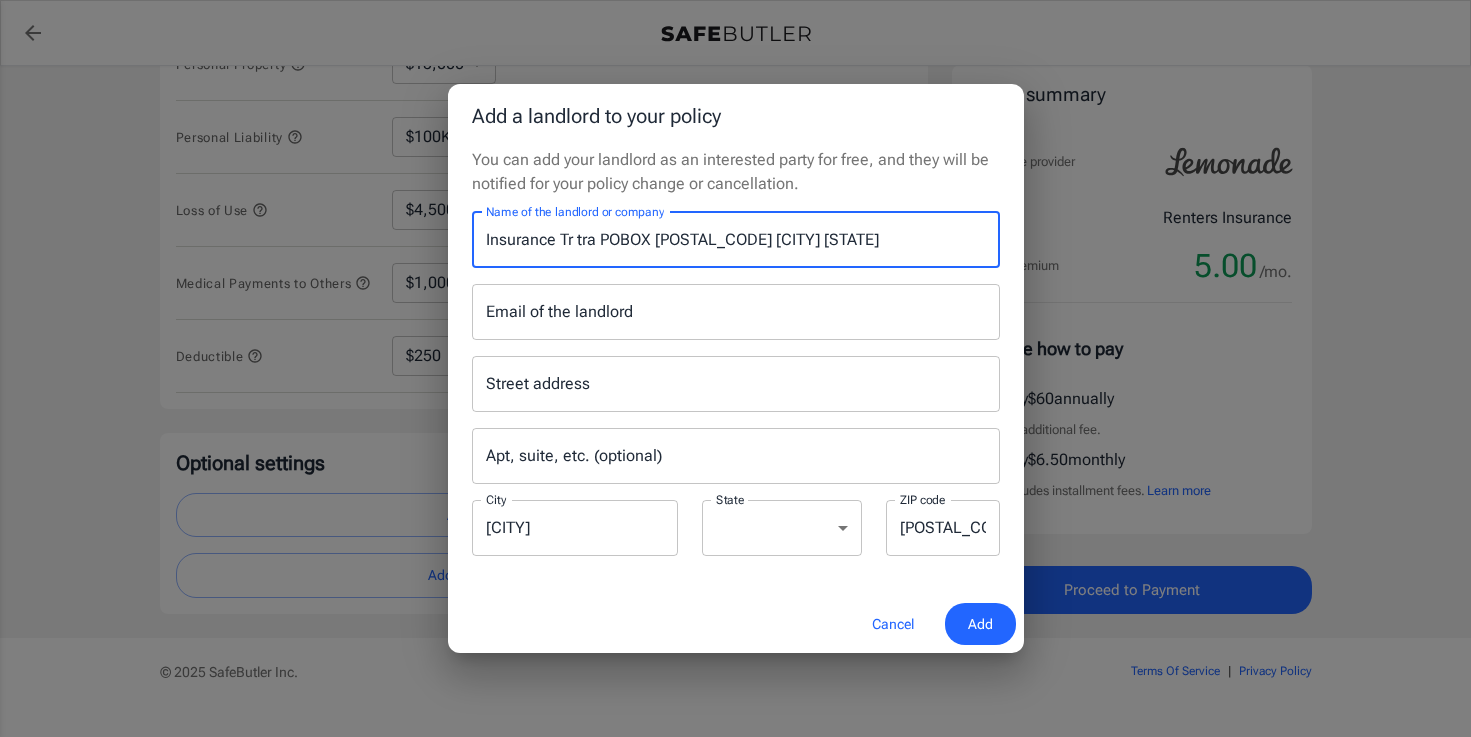 click on "Insurance Tr tra POBOX [POSTAL_CODE] [CITY] [STATE]" at bounding box center [736, 240] 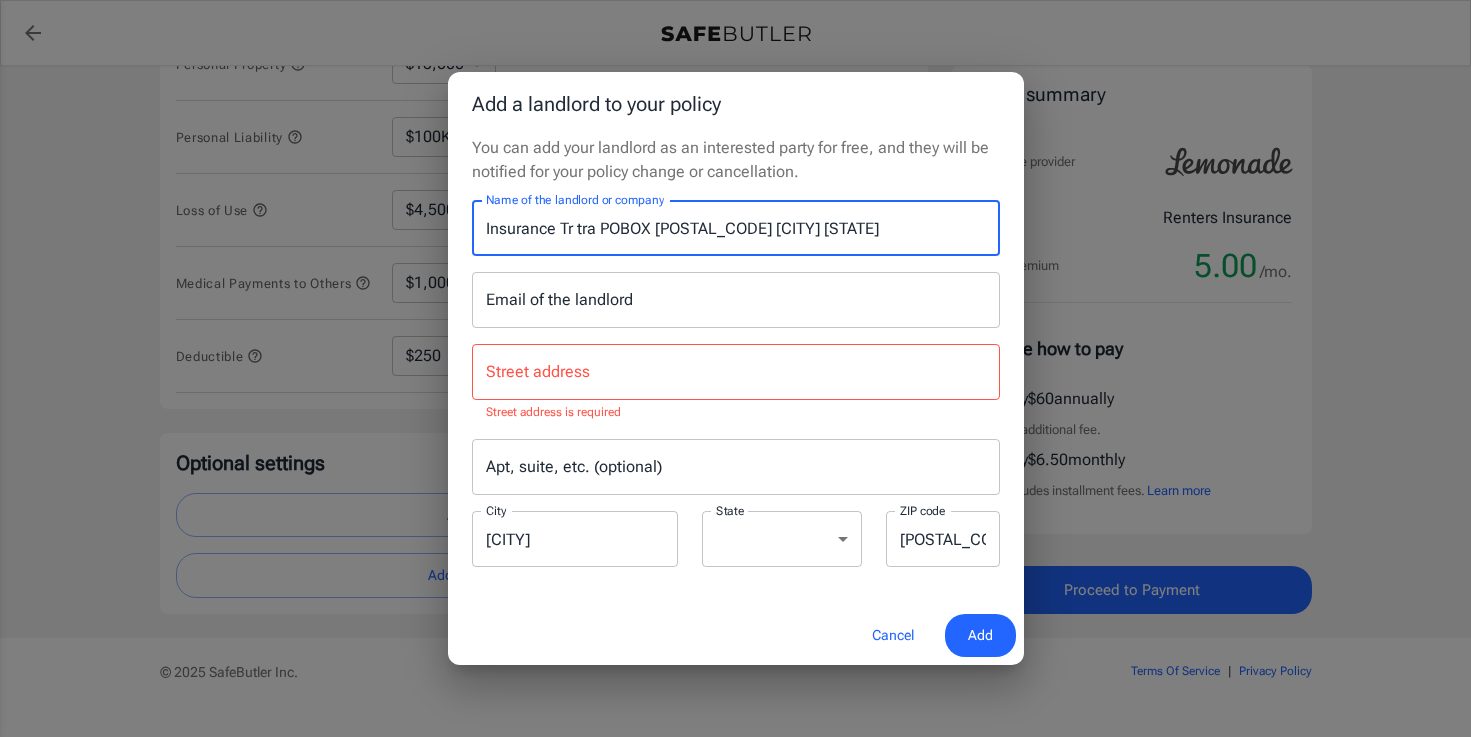drag, startPoint x: 705, startPoint y: 242, endPoint x: 618, endPoint y: 242, distance: 87 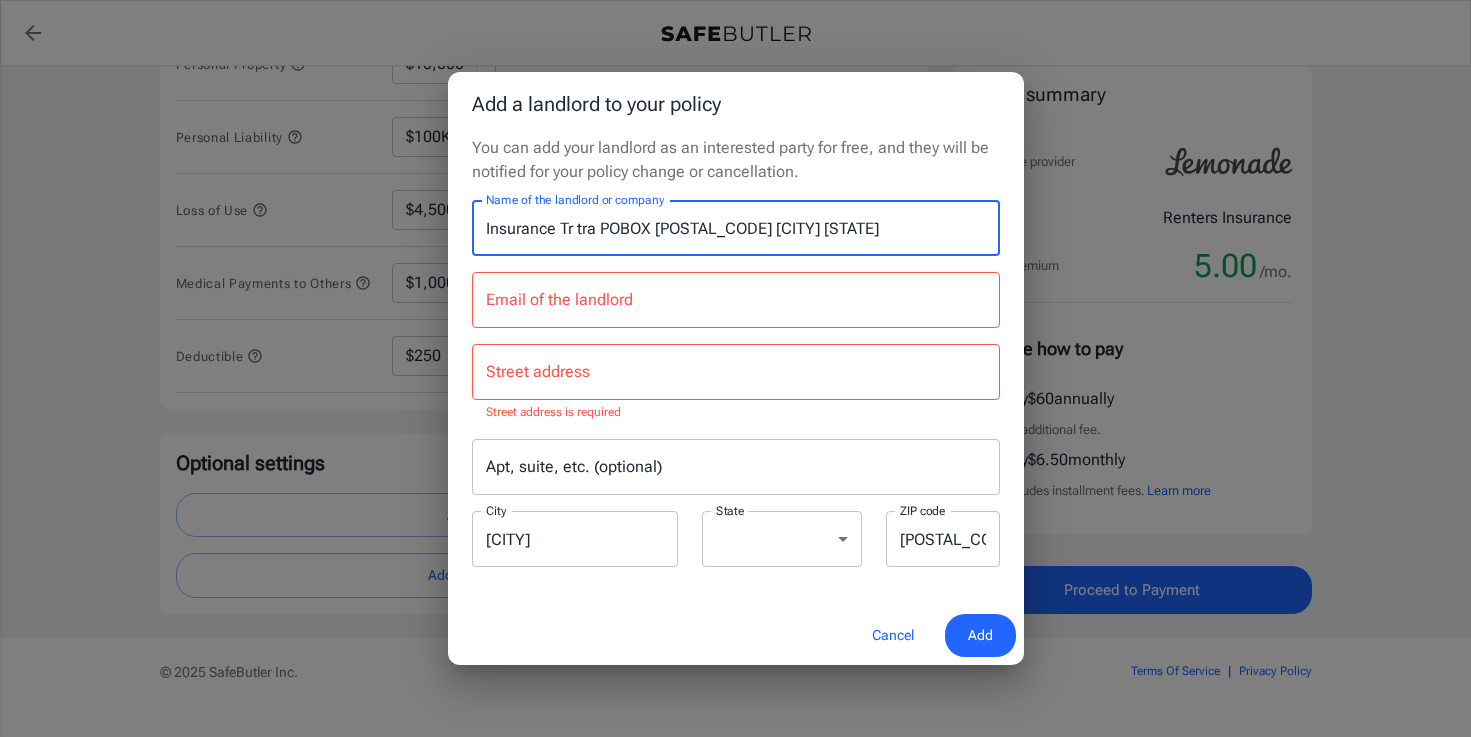drag, startPoint x: 654, startPoint y: 230, endPoint x: 762, endPoint y: 226, distance: 108.07405 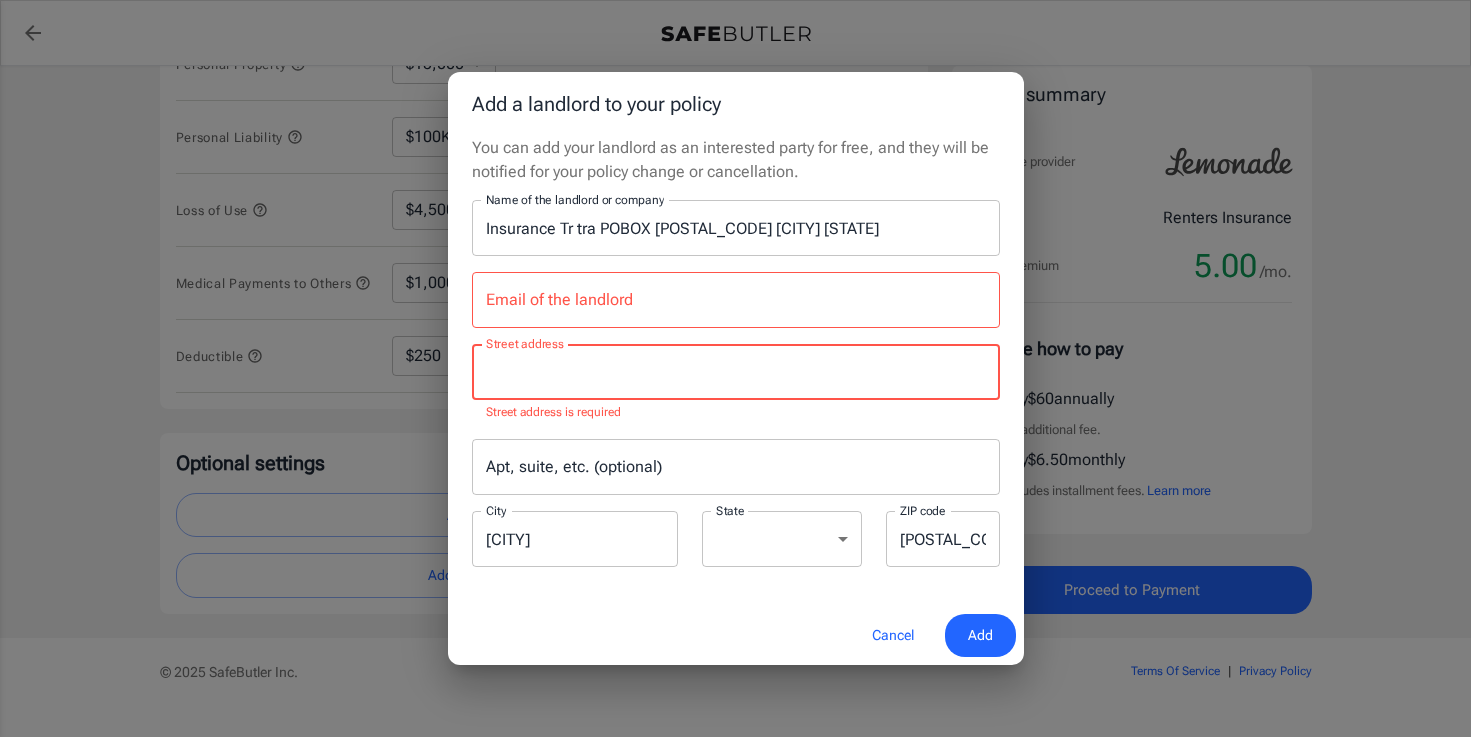 paste on "POBOX [POSTAL_CODE]" 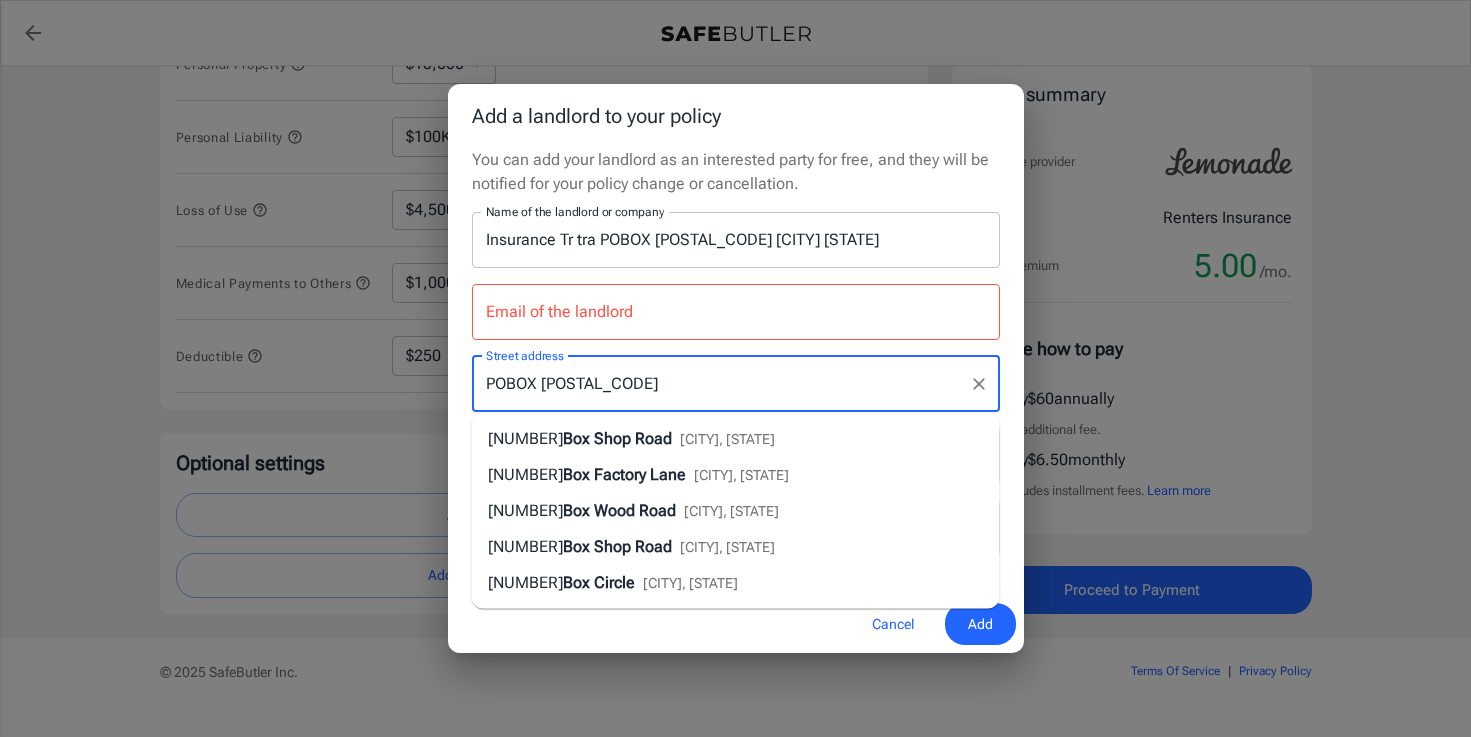 type on "POBOX [POSTAL_CODE]" 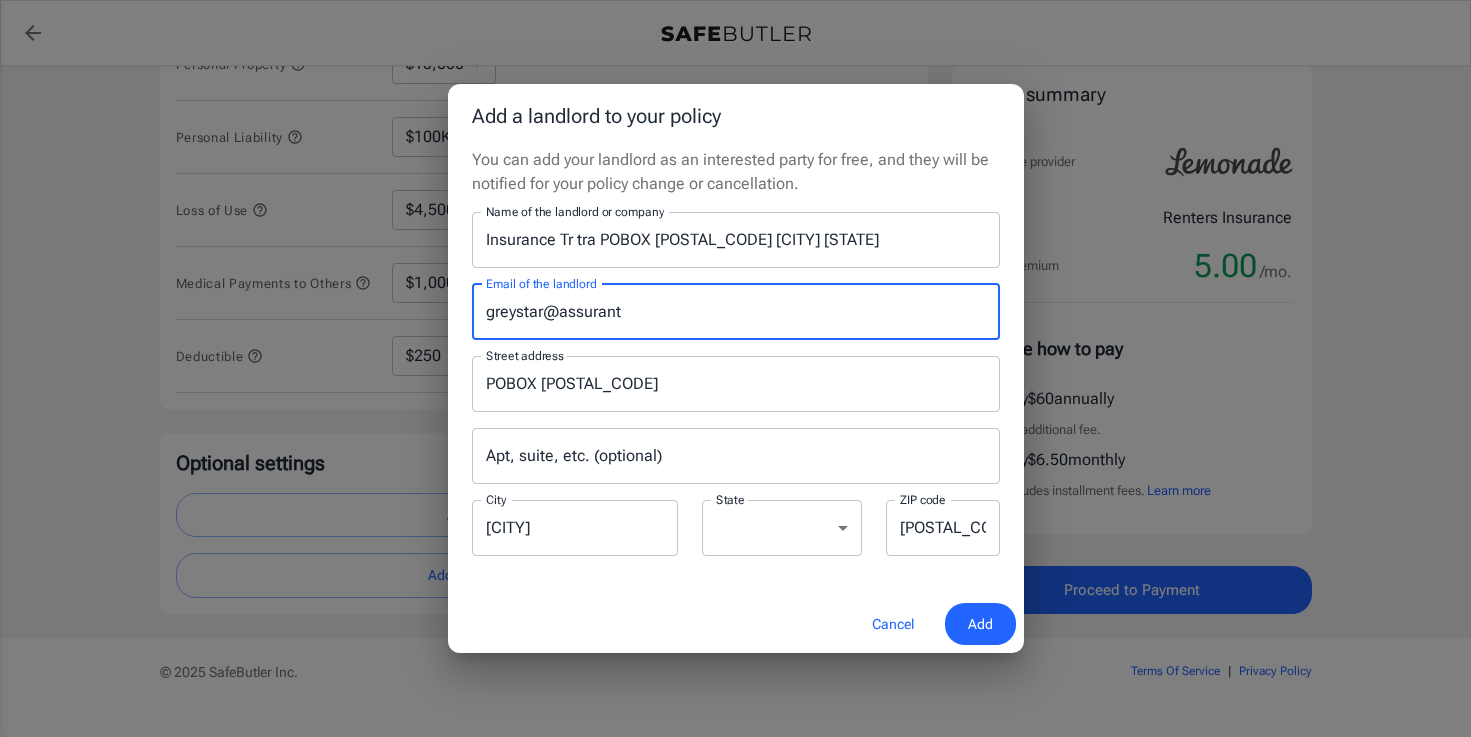 type on "greystar@assurant" 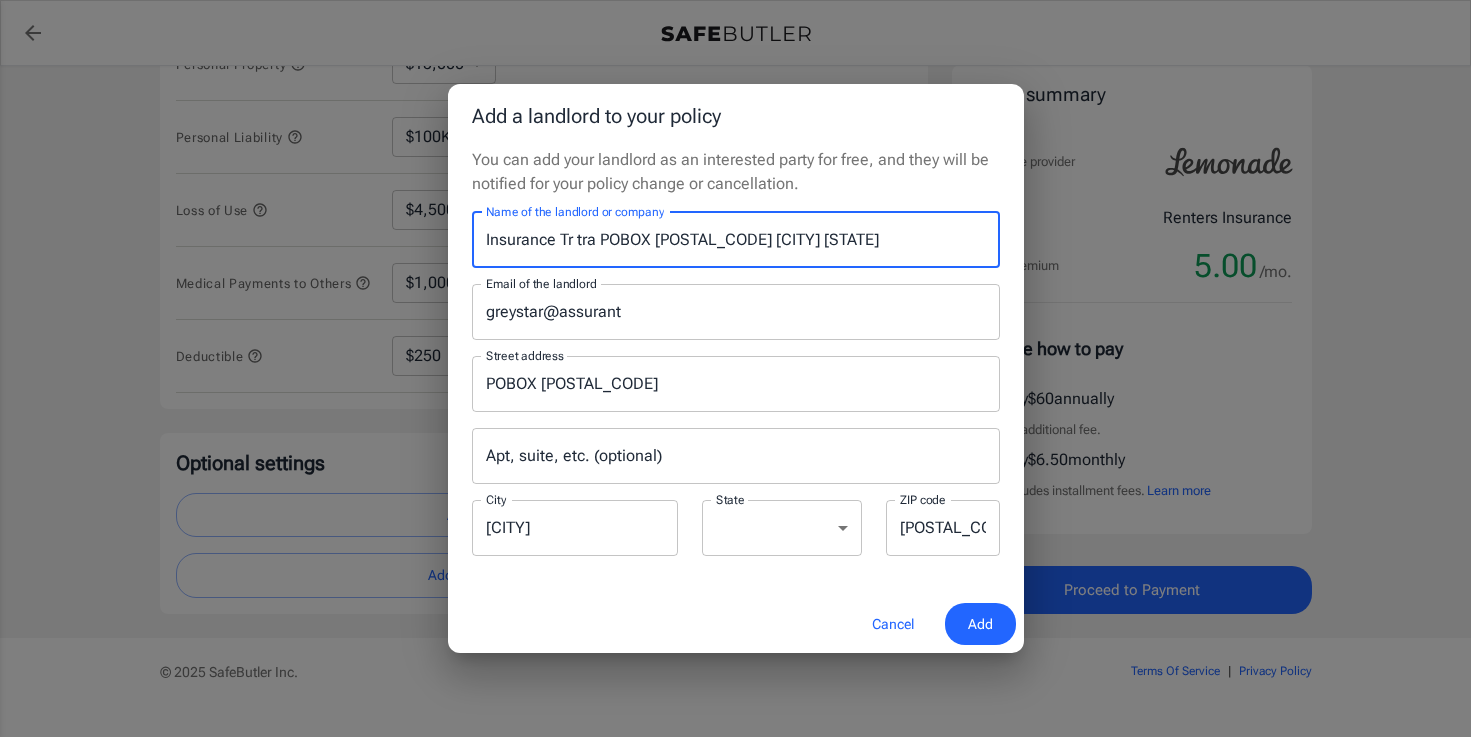 drag, startPoint x: 868, startPoint y: 240, endPoint x: 466, endPoint y: 234, distance: 402.04477 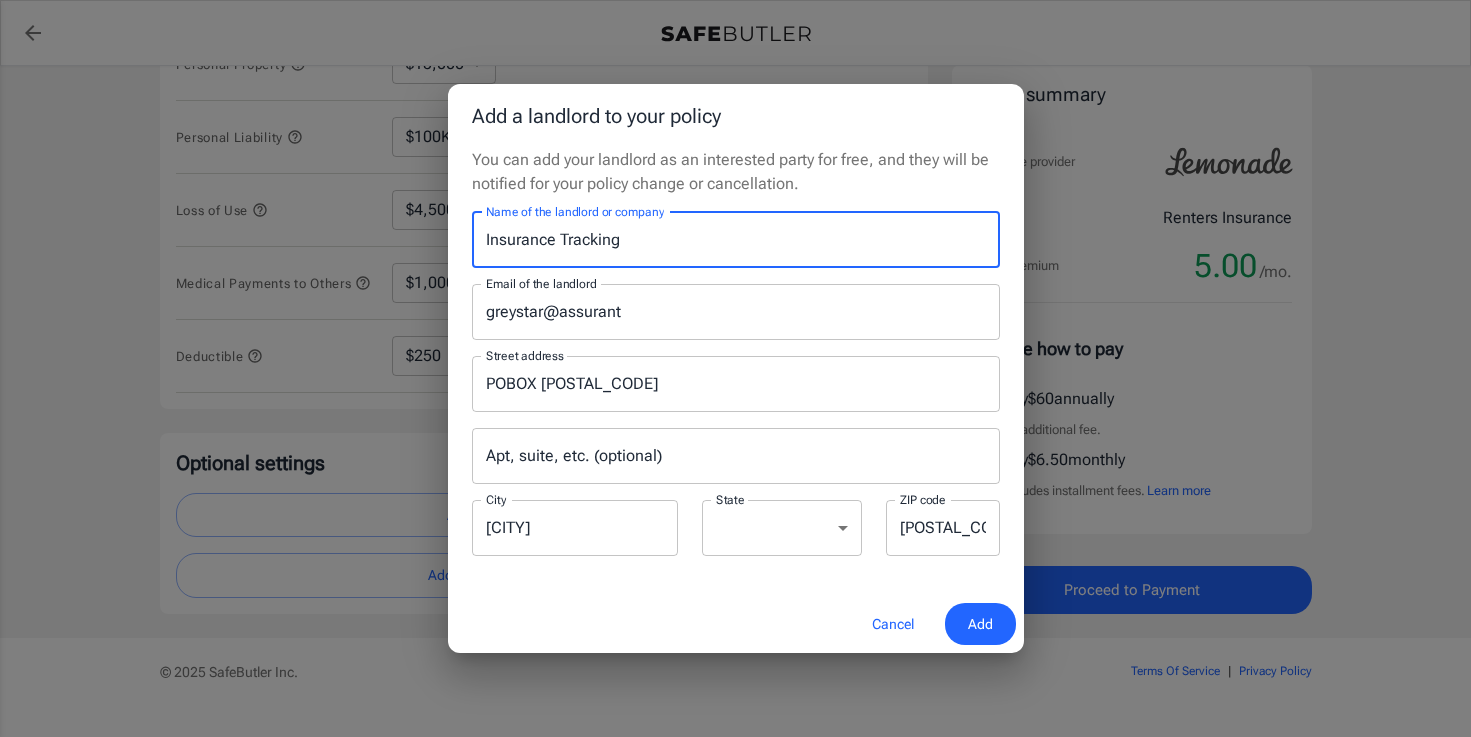 type on "Insurance Tracking" 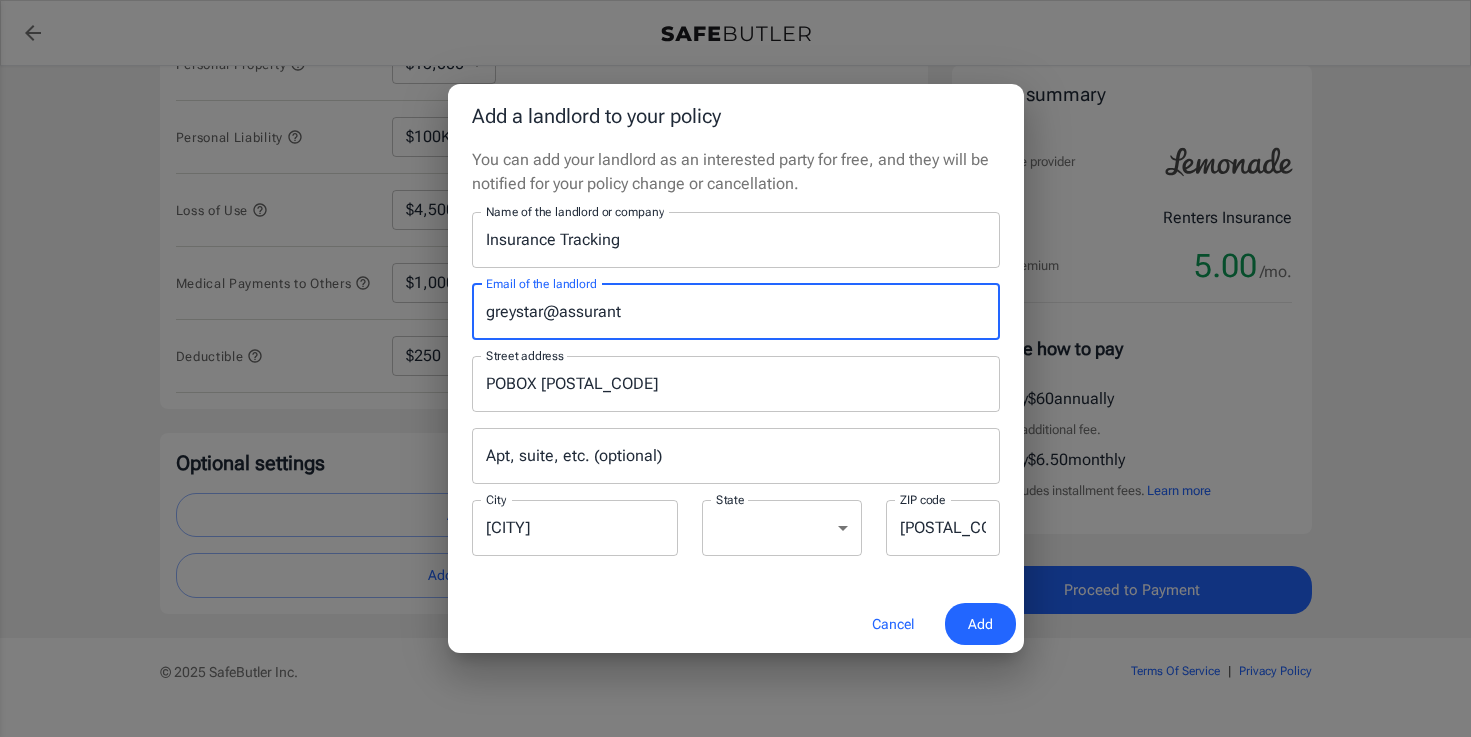 click on "greystar@assurant" at bounding box center (736, 312) 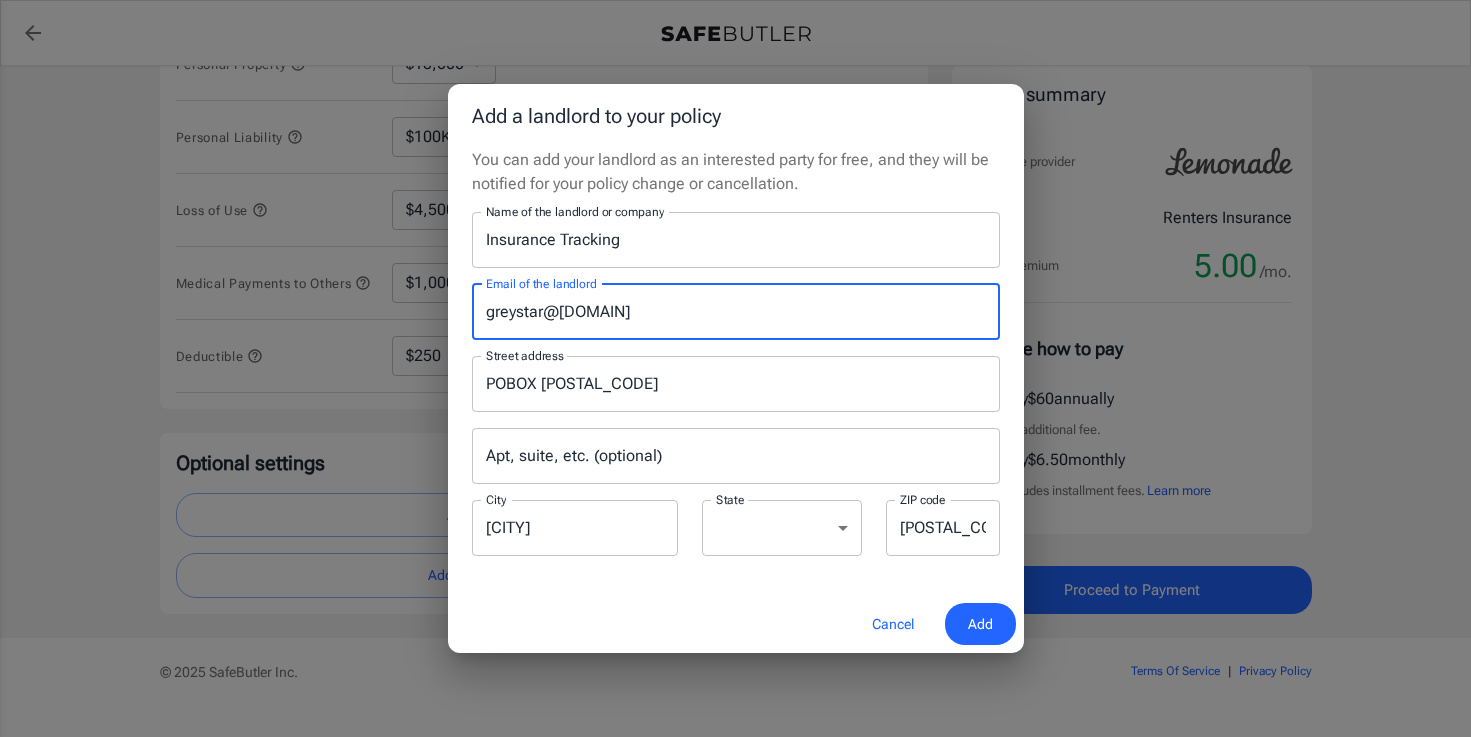 type on "greystar@[DOMAIN]" 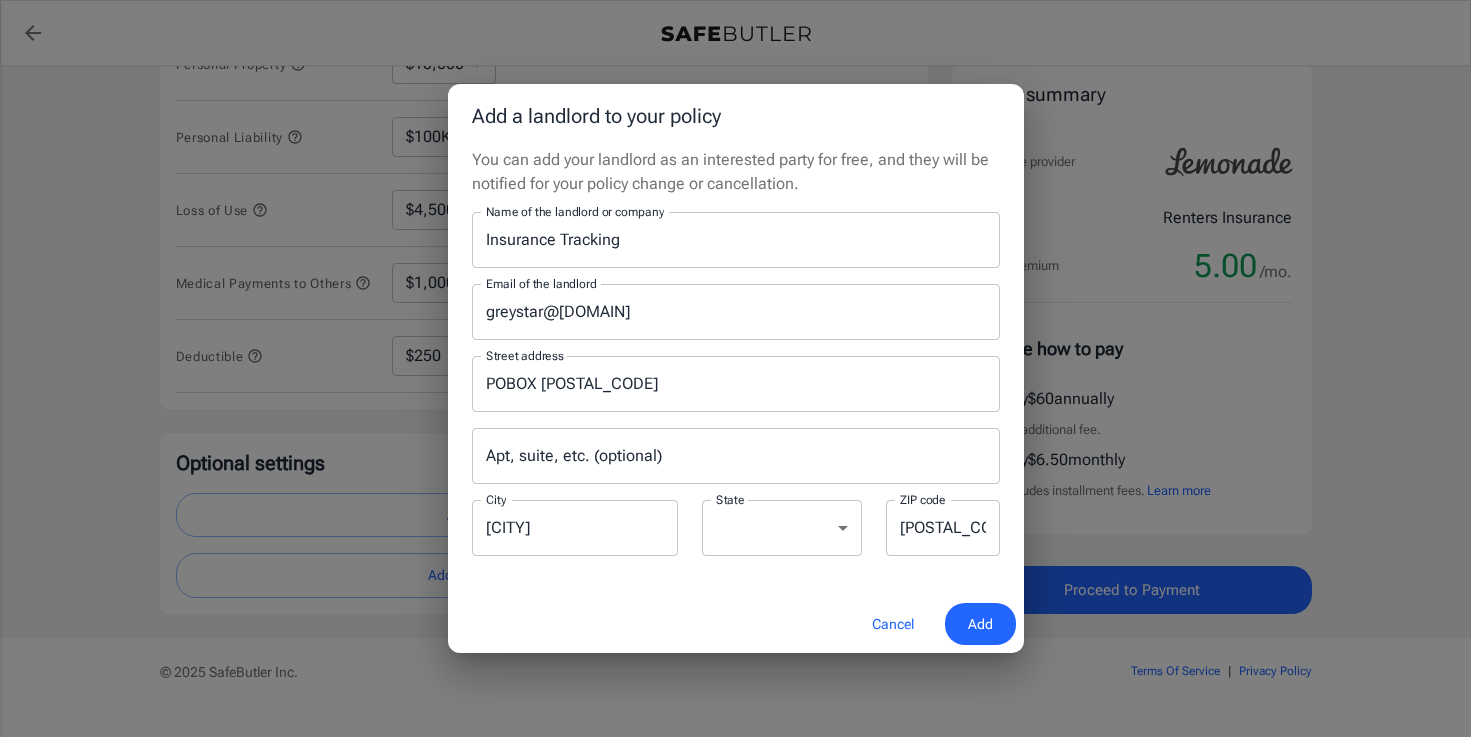click on "You can add your landlord as an interested party for free, and they will be notified for your policy change or cancellation. Name of the landlord or company Insurance Tracking Name of the landlord or company Email of the landlord greystar@[DOMAIN] Email of the landlord Street address POBOX [POSTAL_CODE] Street address Apt, suite, etc. (optional) Apt, suite, etc. (optional) City [CITY] City State Alabama Alaska Arizona Arkansas California Colorado Connecticut Delaware District Of Columbia Florida Georgia Hawaii Idaho Illinois Indiana Iowa Kansas Kentucky Louisiana Maine Maryland Massachusetts Michigan Minnesota Mississippi Missouri Montana Nebraska Nevada New Hampshire New Jersey New Mexico New York North Carolina North Dakota Ohio Oklahoma Oregon Pennsylvania Rhode Island South Carolina South Dakota Tennessee Texas Utah Vermont Virginia Washington West Virginia Wisconsin Wyoming State ZIP code [POSTAL_CODE] ZIP code" at bounding box center (736, 371) 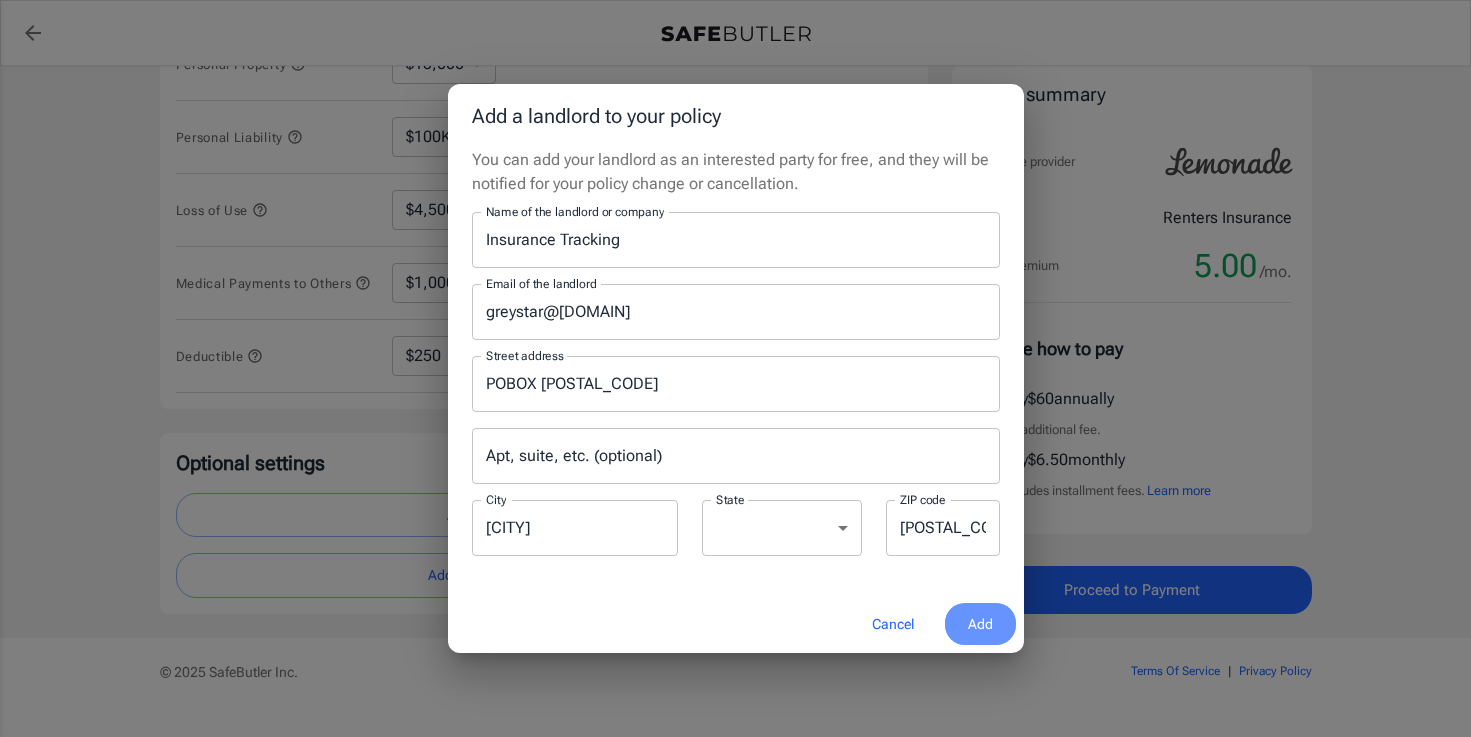 click on "Add" at bounding box center (980, 624) 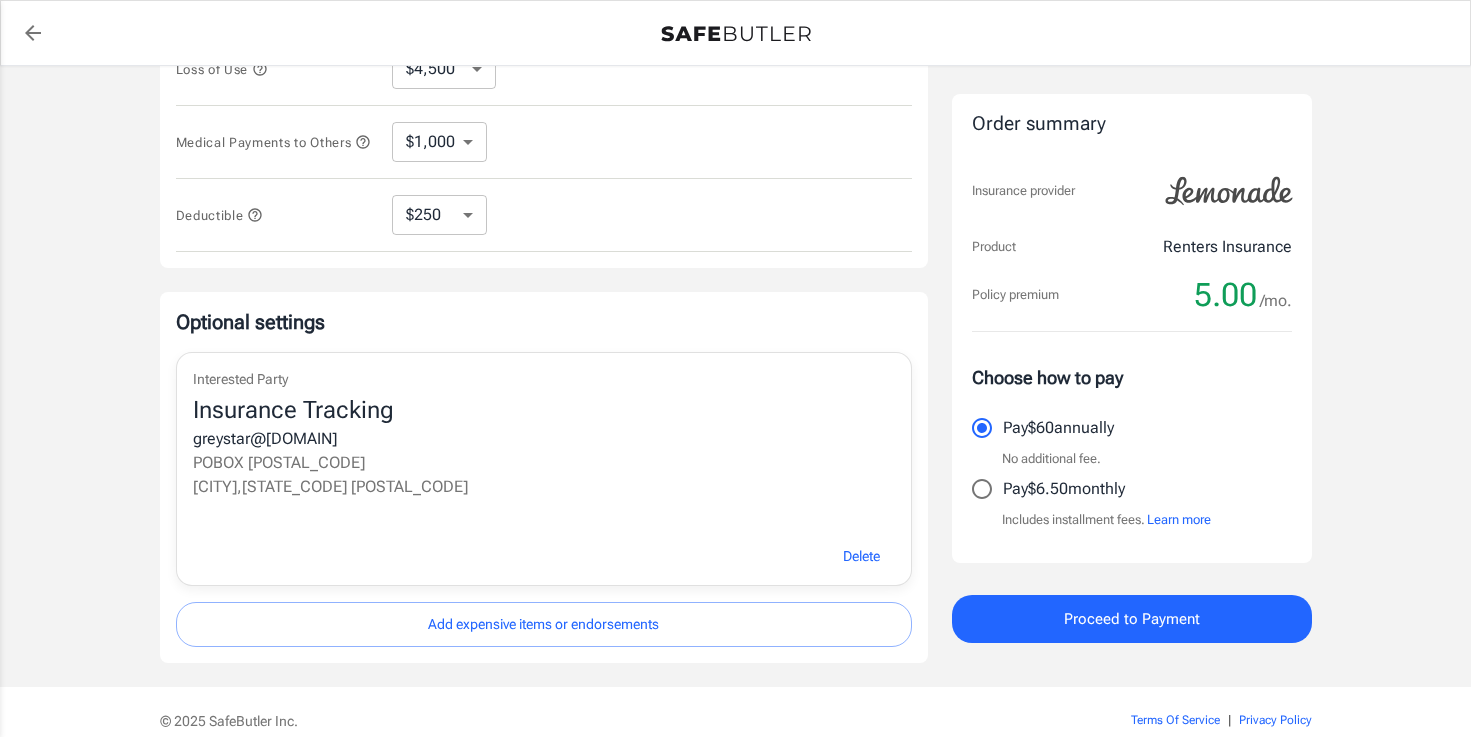 scroll, scrollTop: 641, scrollLeft: 0, axis: vertical 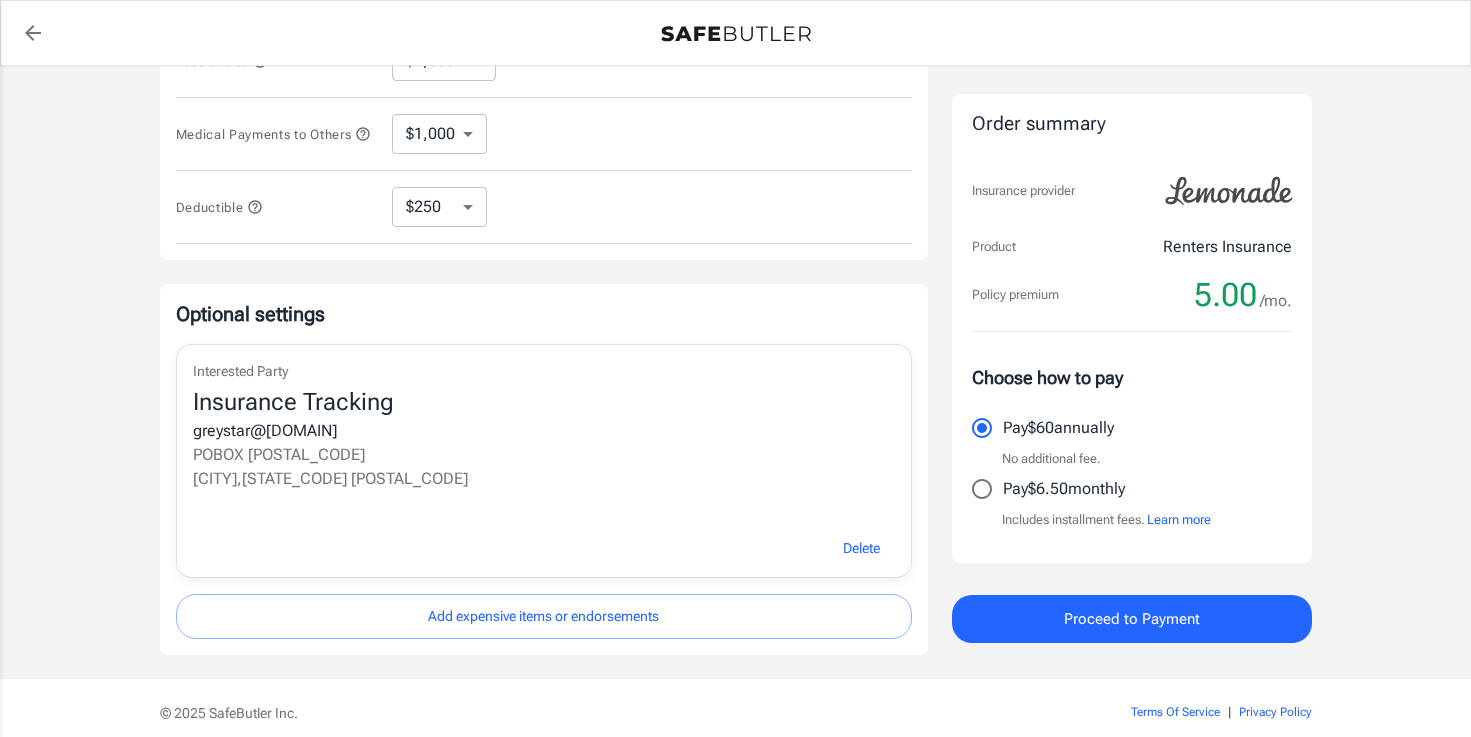 click on "Lemonade Renters Insurance [NUMBER] [STREET]   [NUMBER] [CITY] ,  [STATE]   [POSTAL_CODE] [NAME] [EMAIL] Your spouse is automatically covered.  Learn More [MONTH] [DAY], [YEAR] New policy effective date Edit Your coverage Personal Property   $10,000 $15,000 $20,000 $25,000 $30,000 $40,000 $50,000 $100K $150K $200K $250K ​ Personal Liability   $100K $200K $300K $400K $500K $1M ​ Loss of Use   $4,500 $7,500 $13,500 $22,500 $34,500 $55,500 $85,500 $130K $200K ​ Medical Payments to Others   $1,000 $2,000 $3,000 $4,000 $5,000 ​ Deductible   $250 $500 $1,000 $2,500 ​ Optional settings Interested Party Insurance Tracking greystar@[DOMAIN]  POBOX [POSTAL_CODE]   [CITY] ,  [STATE]   [POSTAL_CODE] Delete Add expensive items or endorsements Order summary Insurance provider Product Renters Insurance Policy premium 5.00 /mo. Choose how to pay Pay  $60  annually No additional fee. Pay  $6.50  monthly Includes installment fees. Learn more Proceed to Payment" at bounding box center [735, 52] 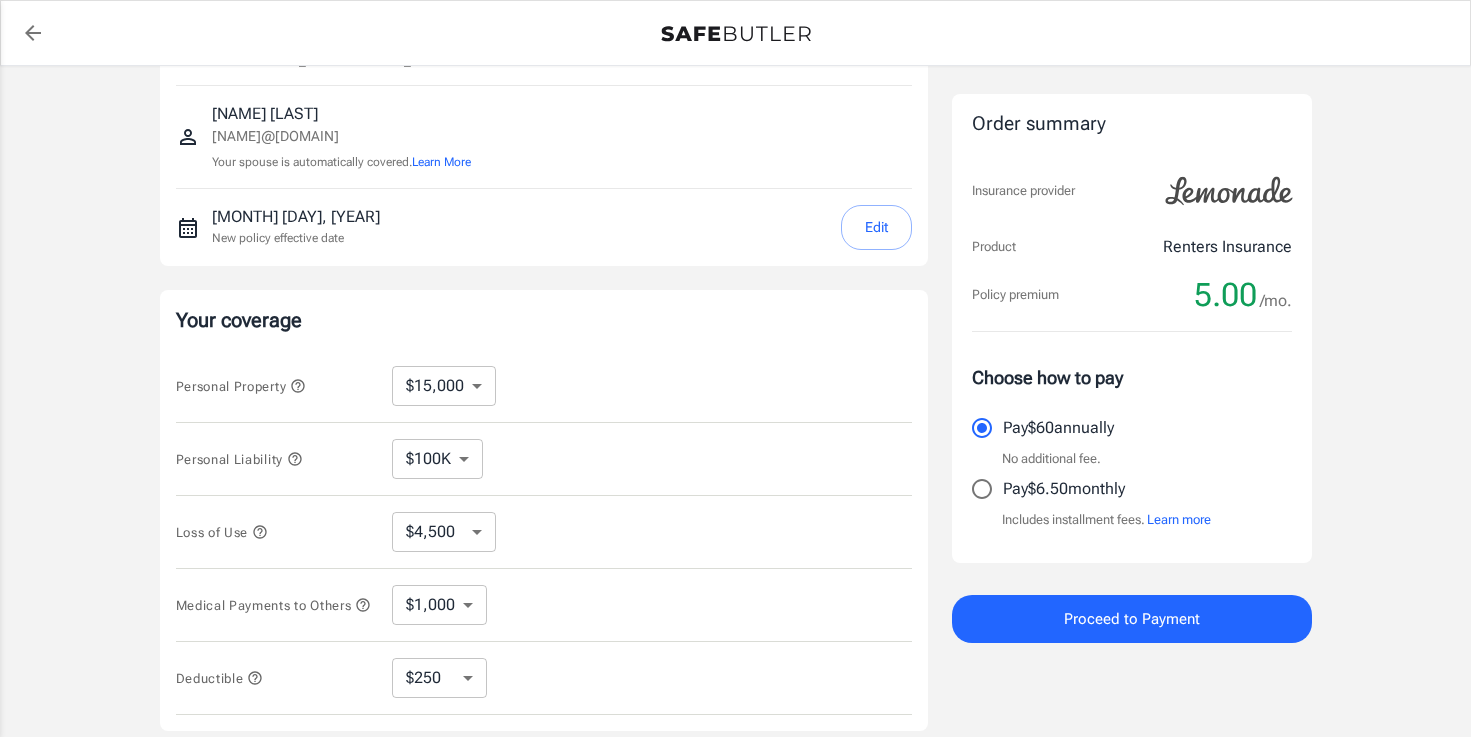 scroll, scrollTop: 0, scrollLeft: 0, axis: both 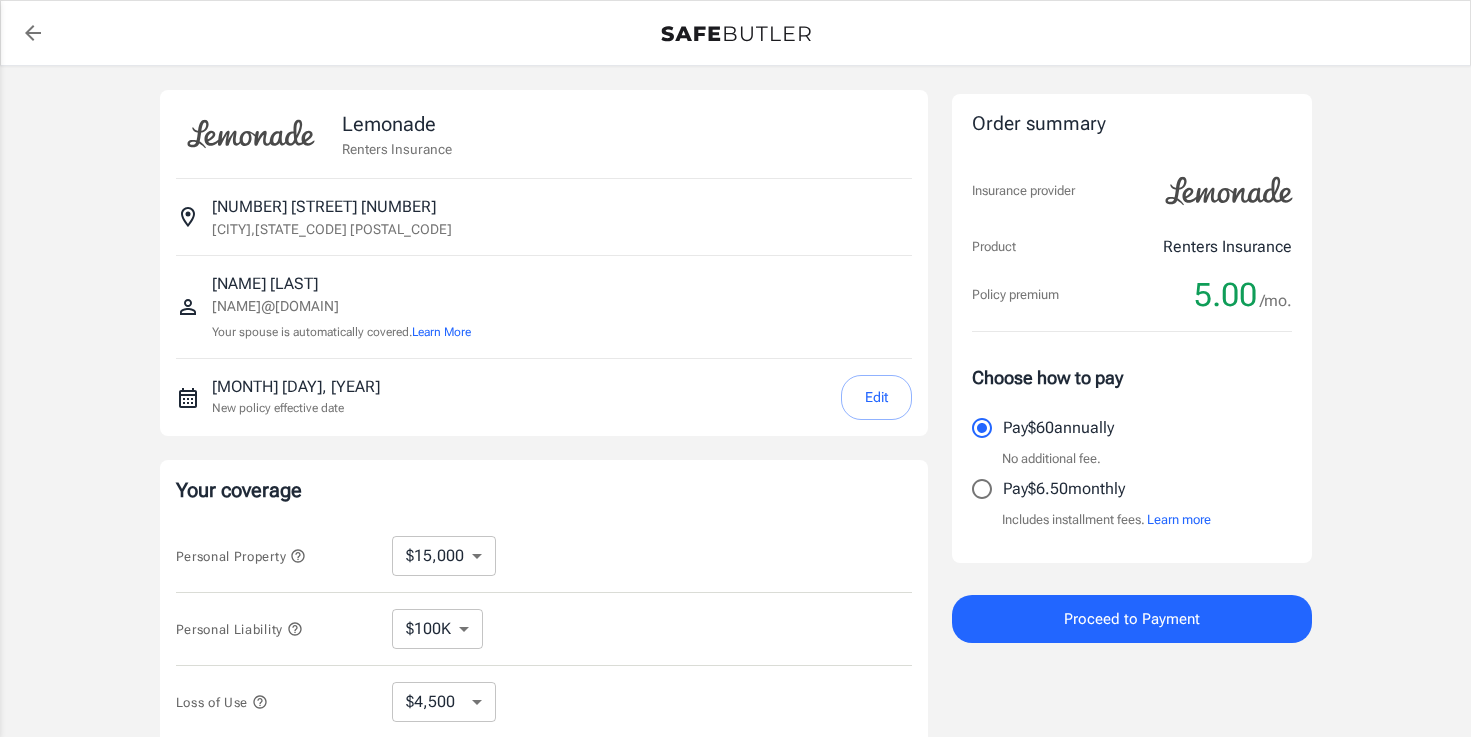 click on "Edit" at bounding box center [876, 397] 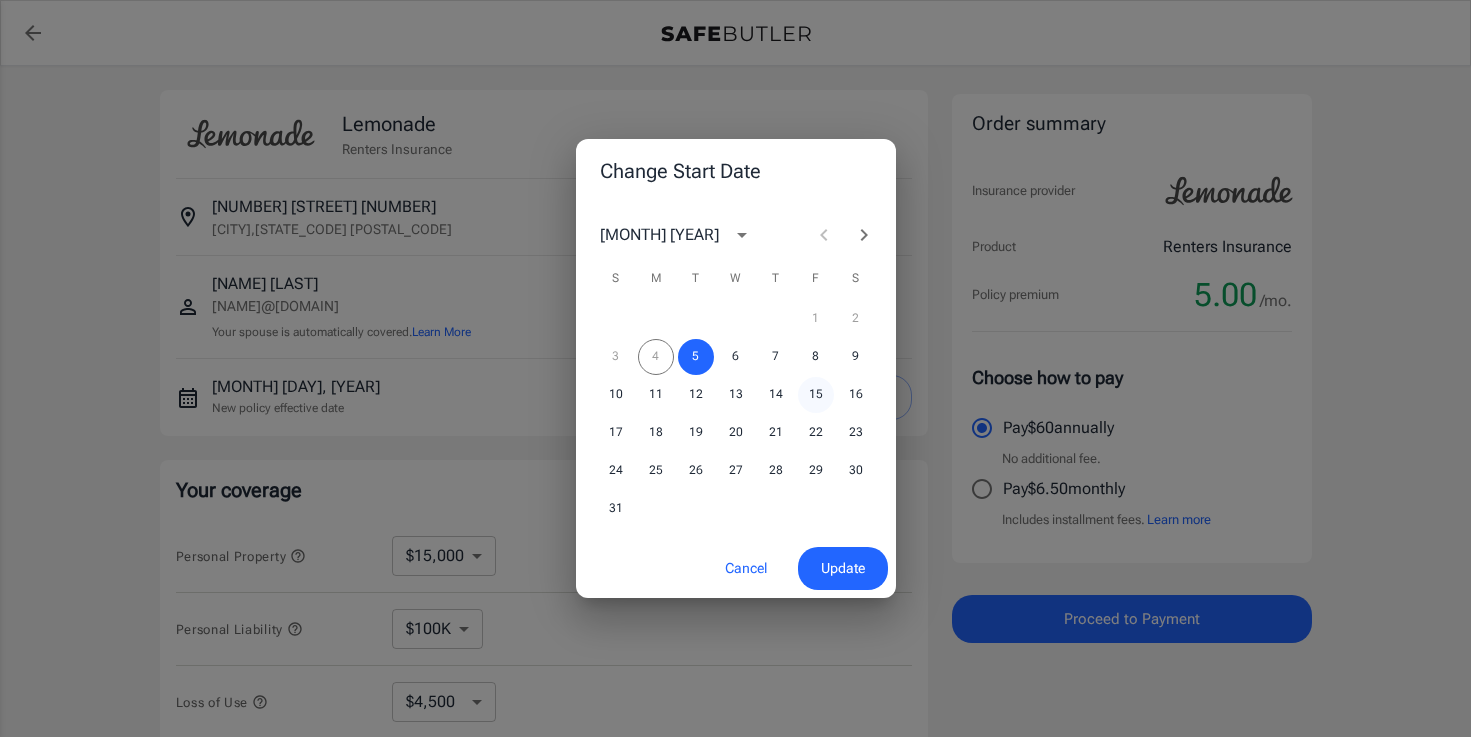 click on "15" at bounding box center [816, 395] 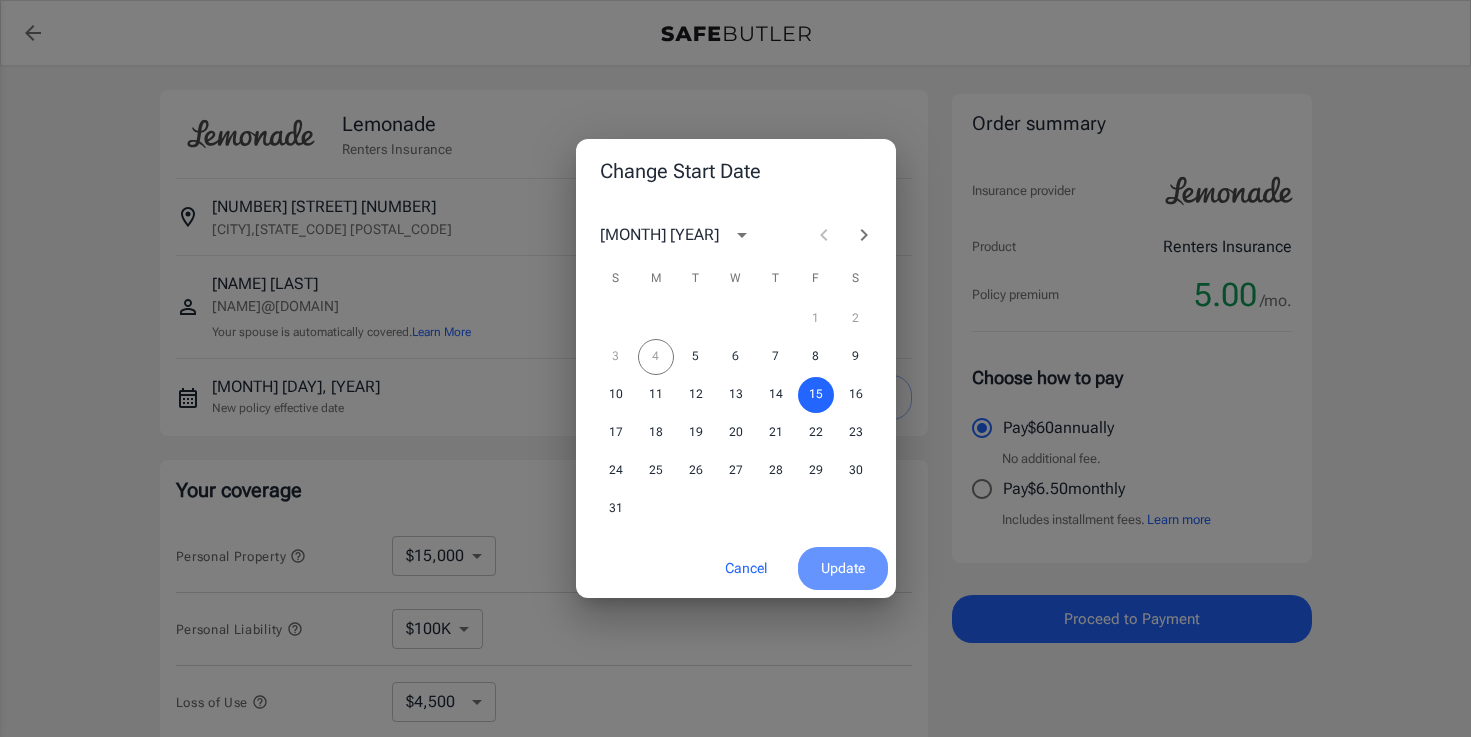 click on "Update" at bounding box center [843, 568] 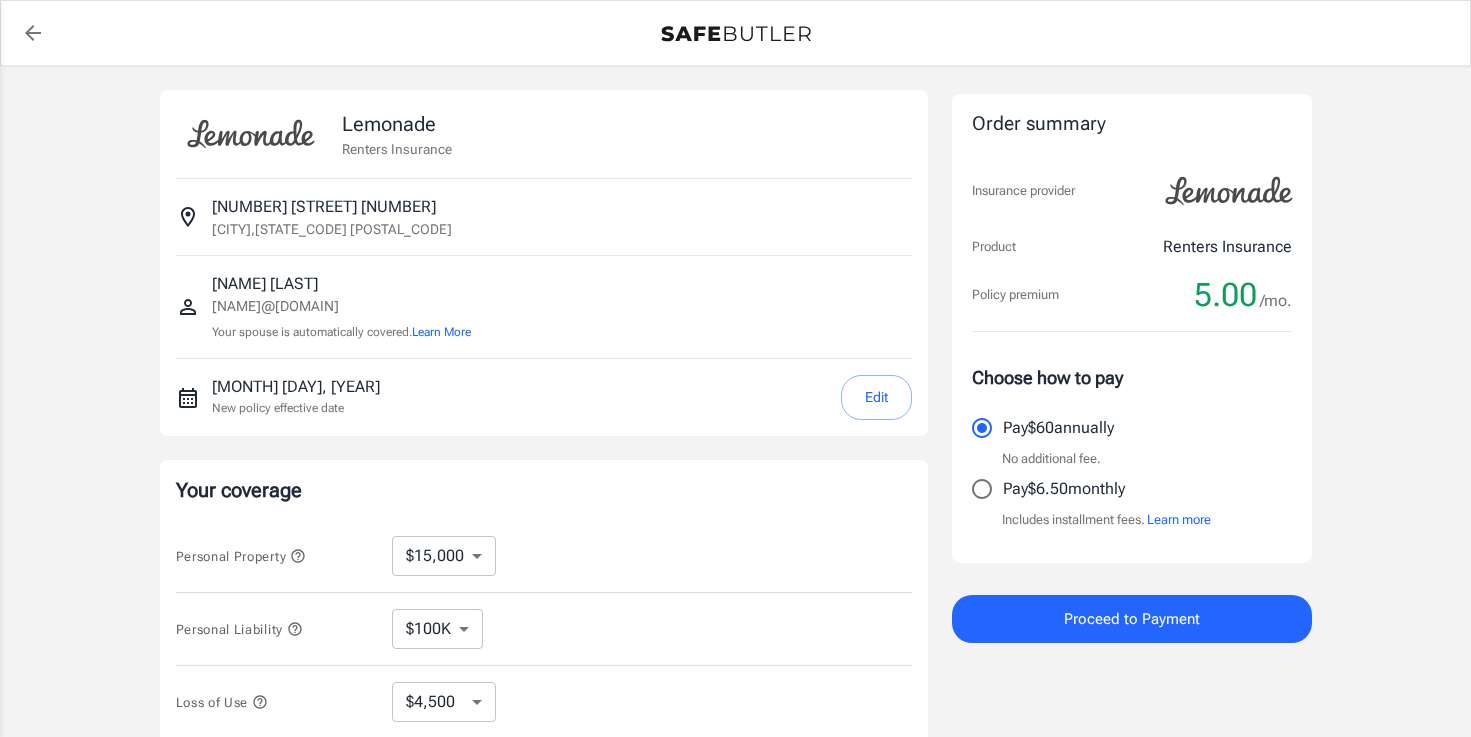 click on "[NUMBER] [STREET]   [NUMBER] [CITY] ,  [STATE]   [POSTAL_CODE]" at bounding box center [544, 217] 